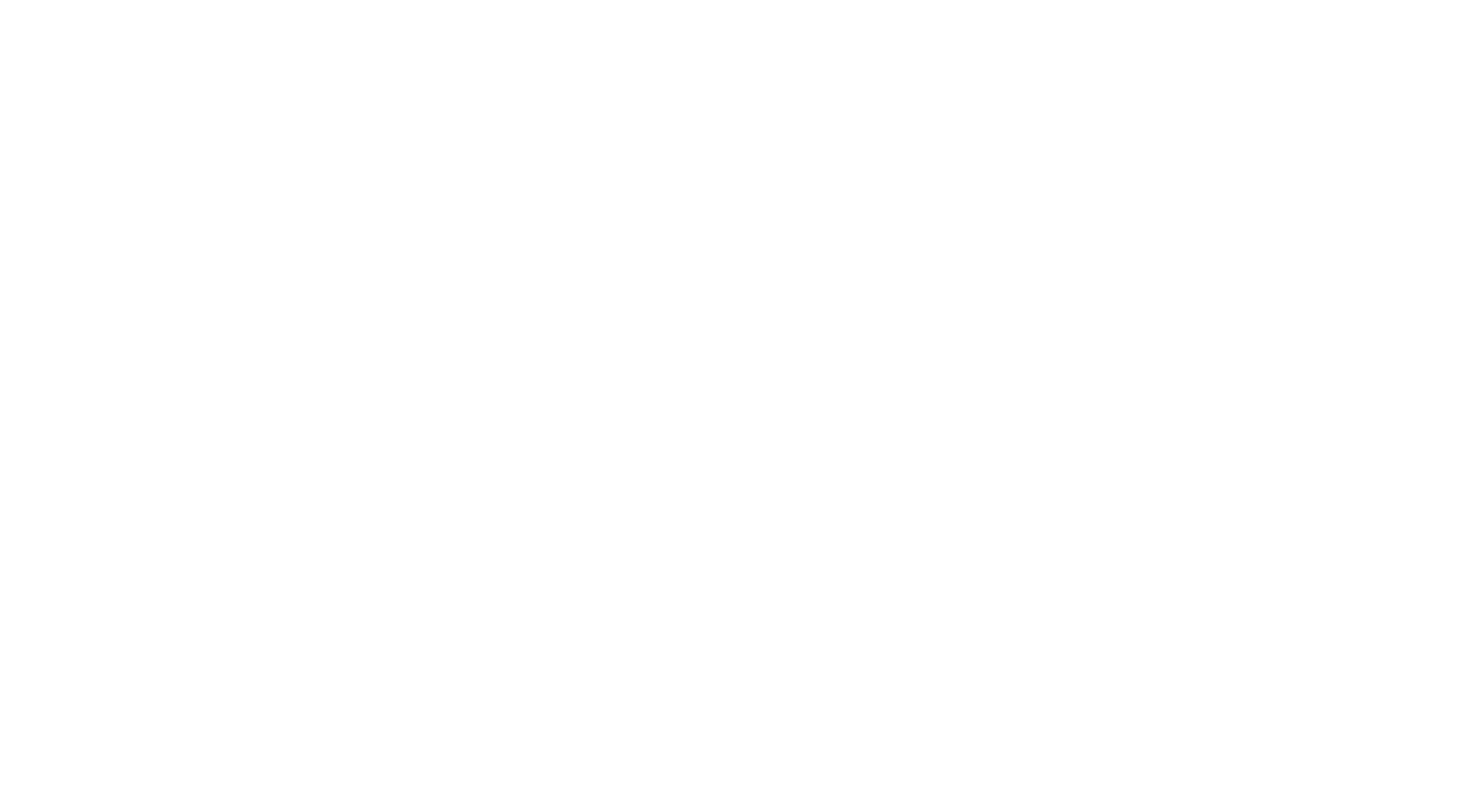 scroll, scrollTop: 0, scrollLeft: 0, axis: both 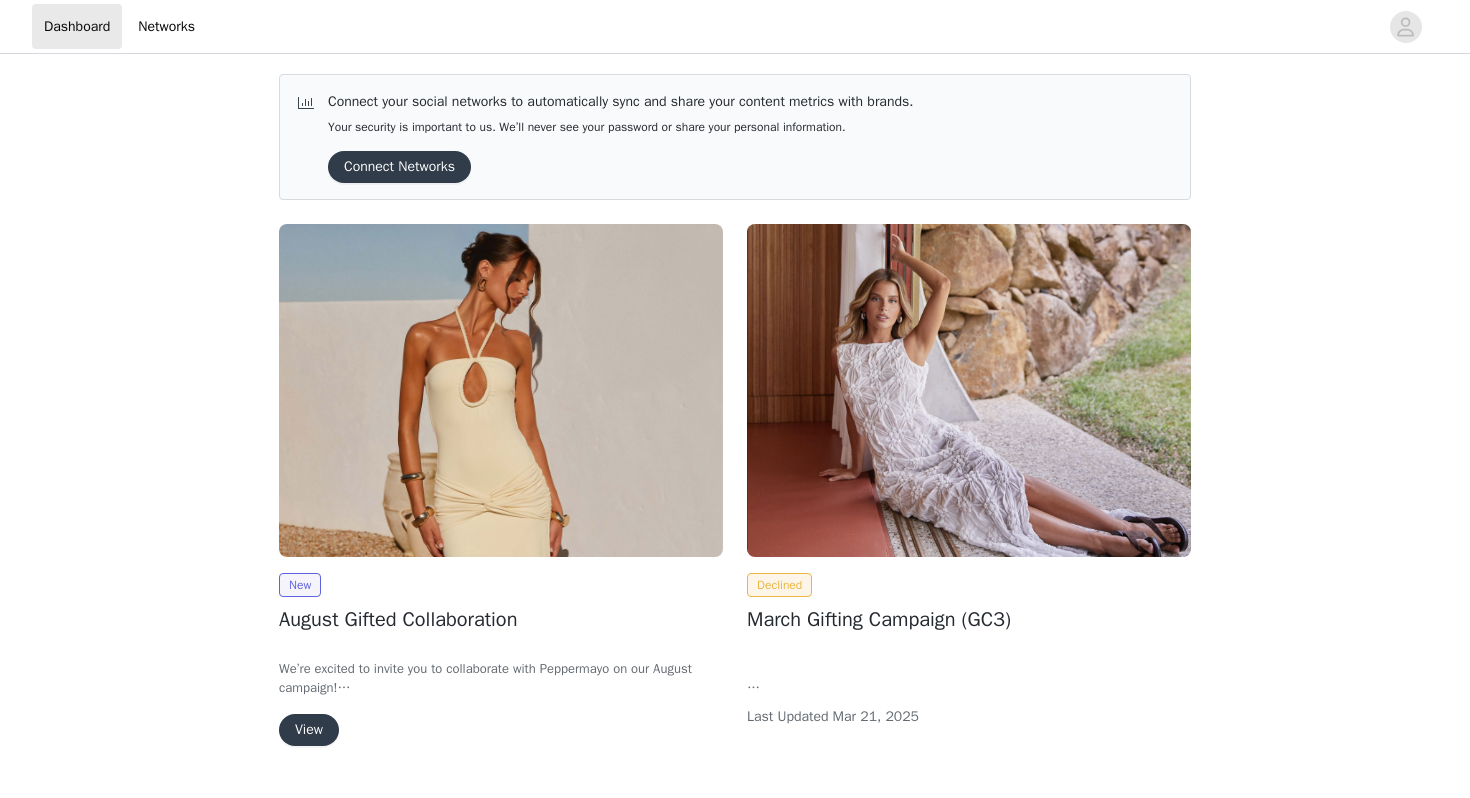 click at bounding box center (501, 390) 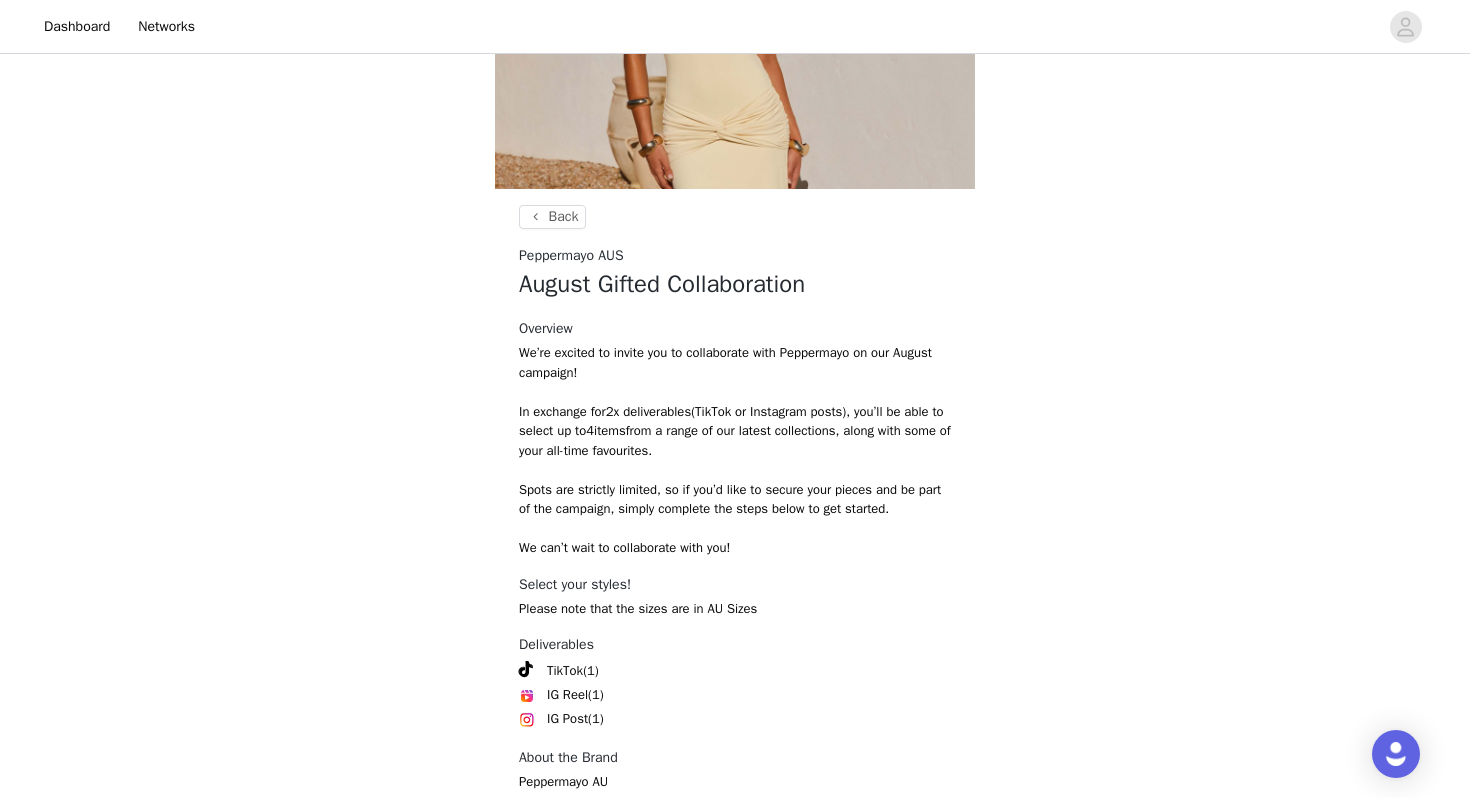 scroll, scrollTop: 358, scrollLeft: 0, axis: vertical 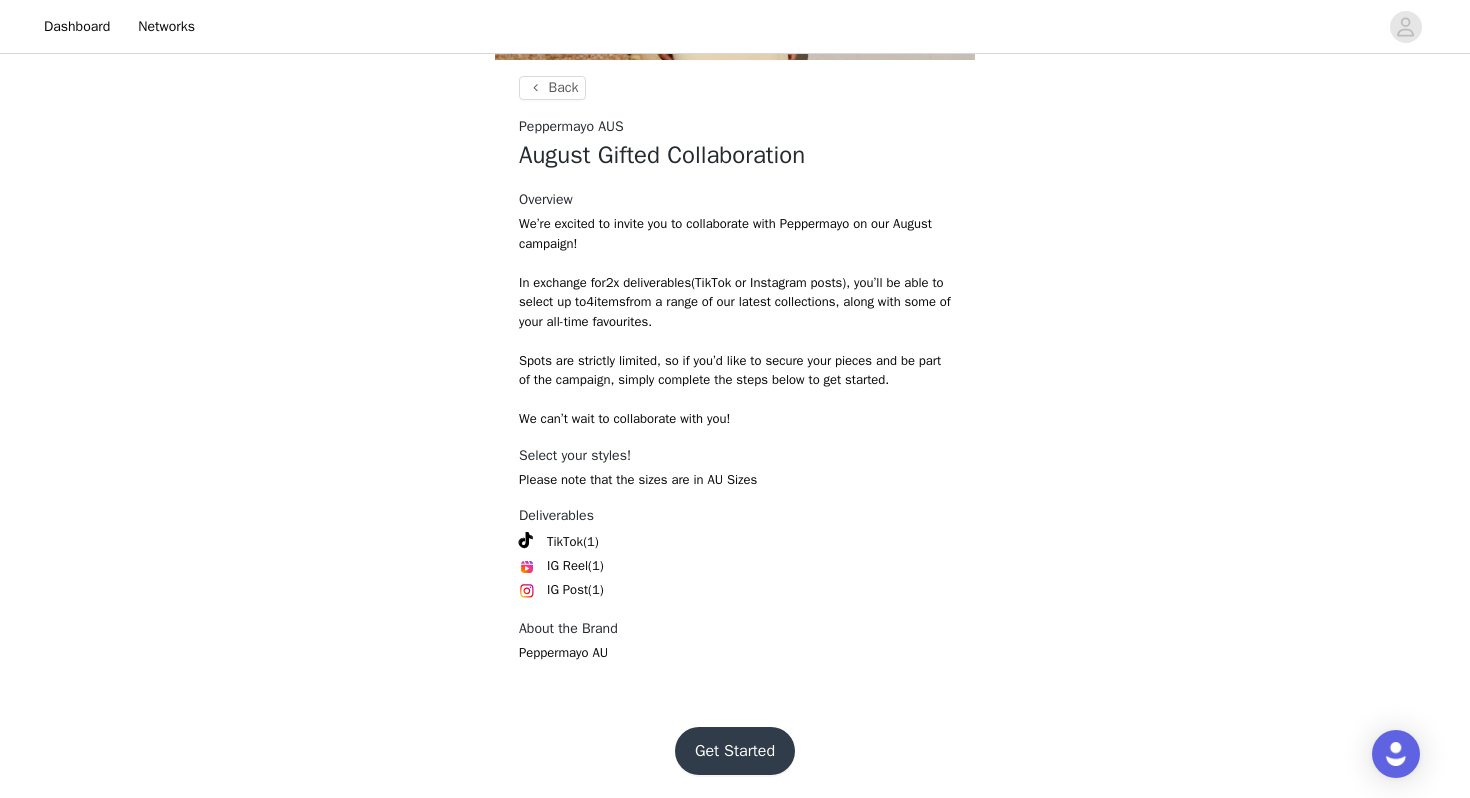 click on "Get Started" at bounding box center (735, 751) 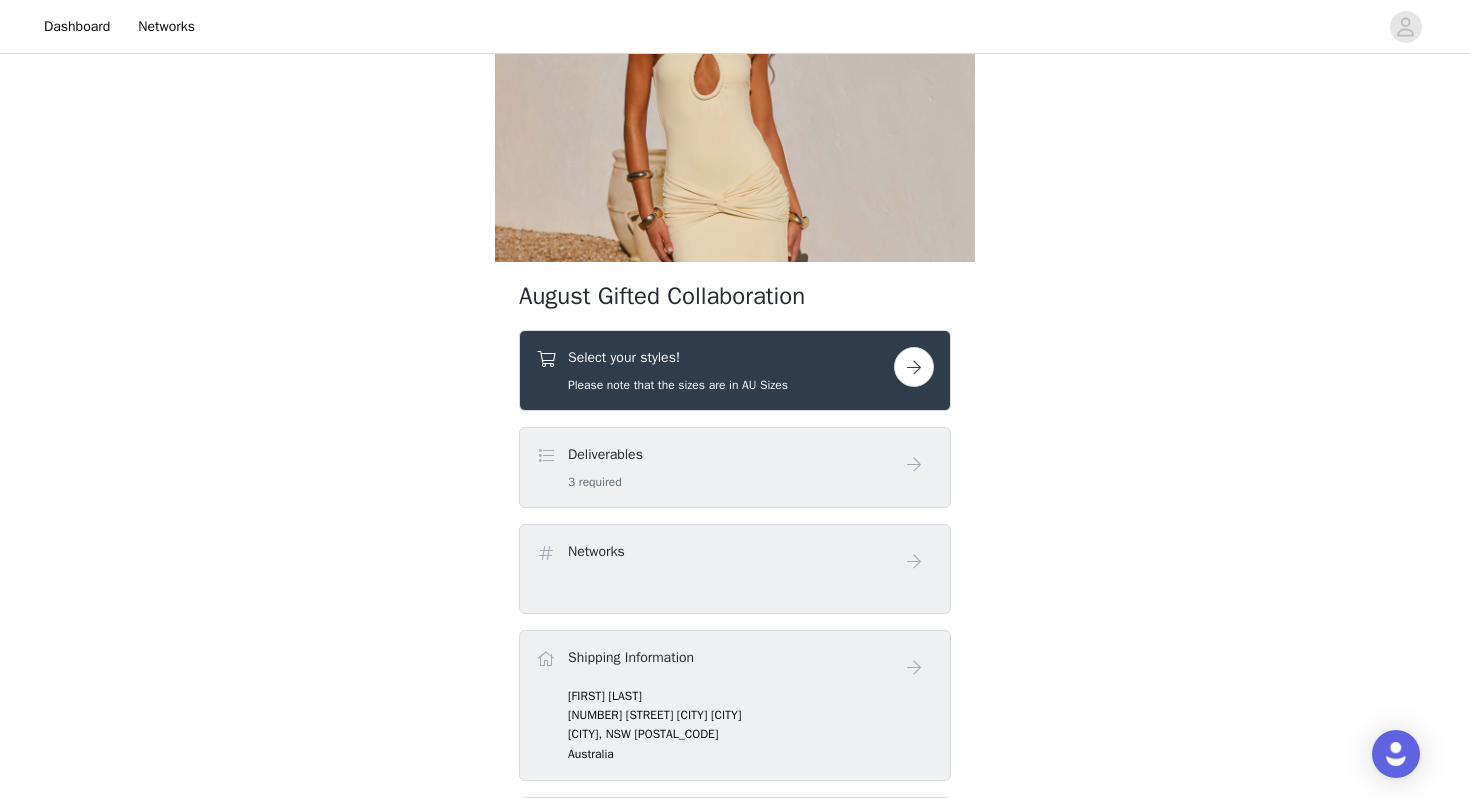 scroll, scrollTop: 197, scrollLeft: 0, axis: vertical 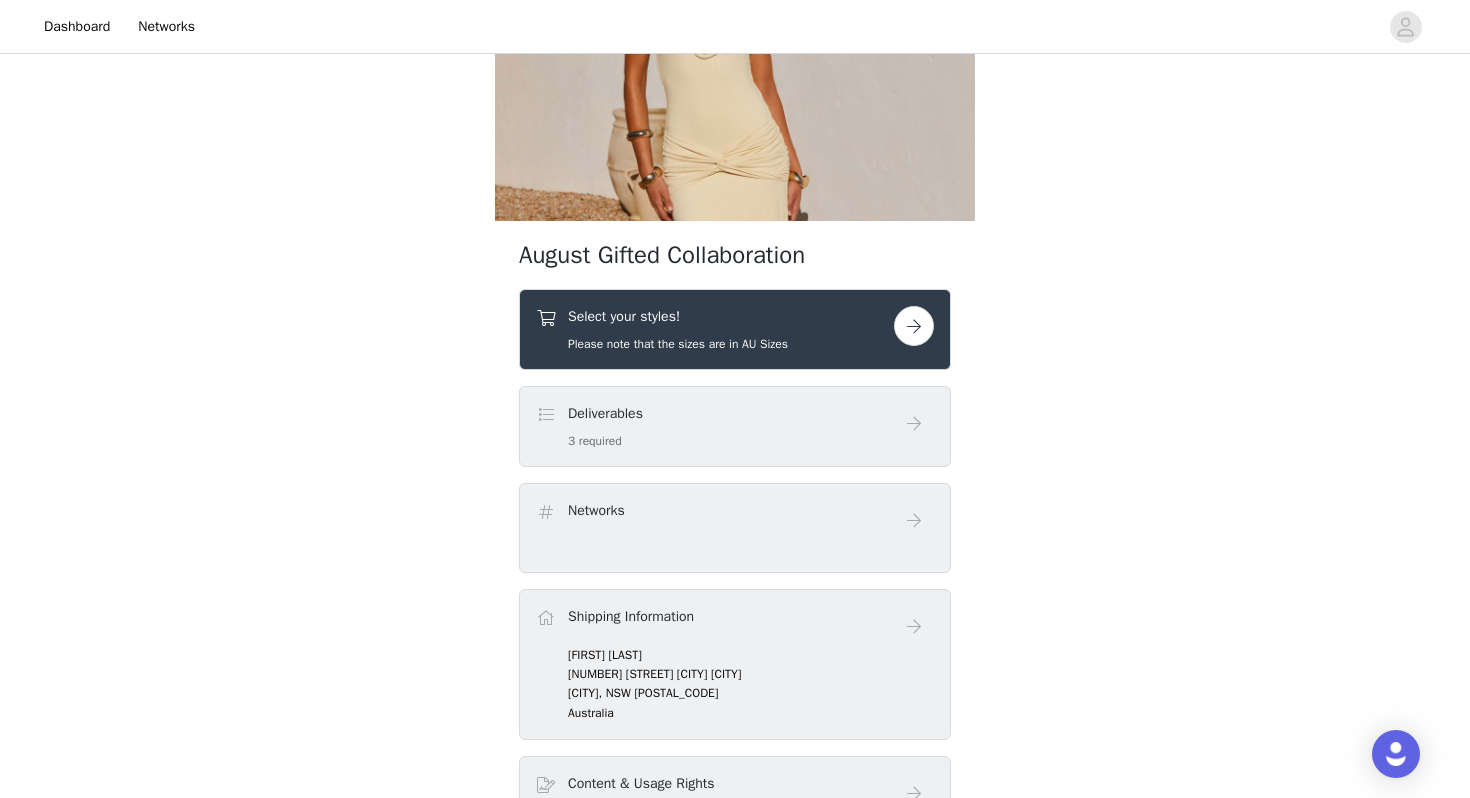 click at bounding box center [914, 326] 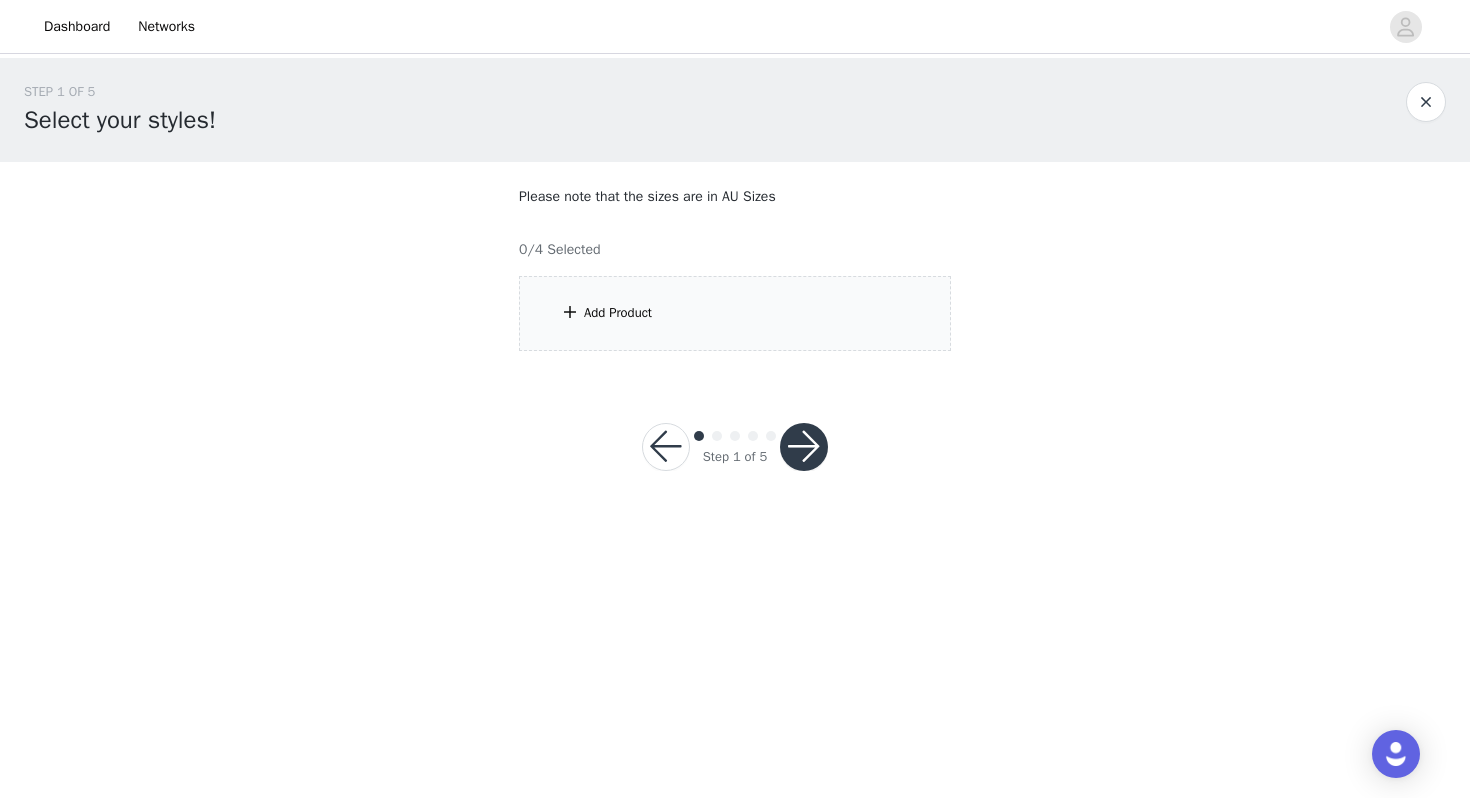 click at bounding box center (804, 447) 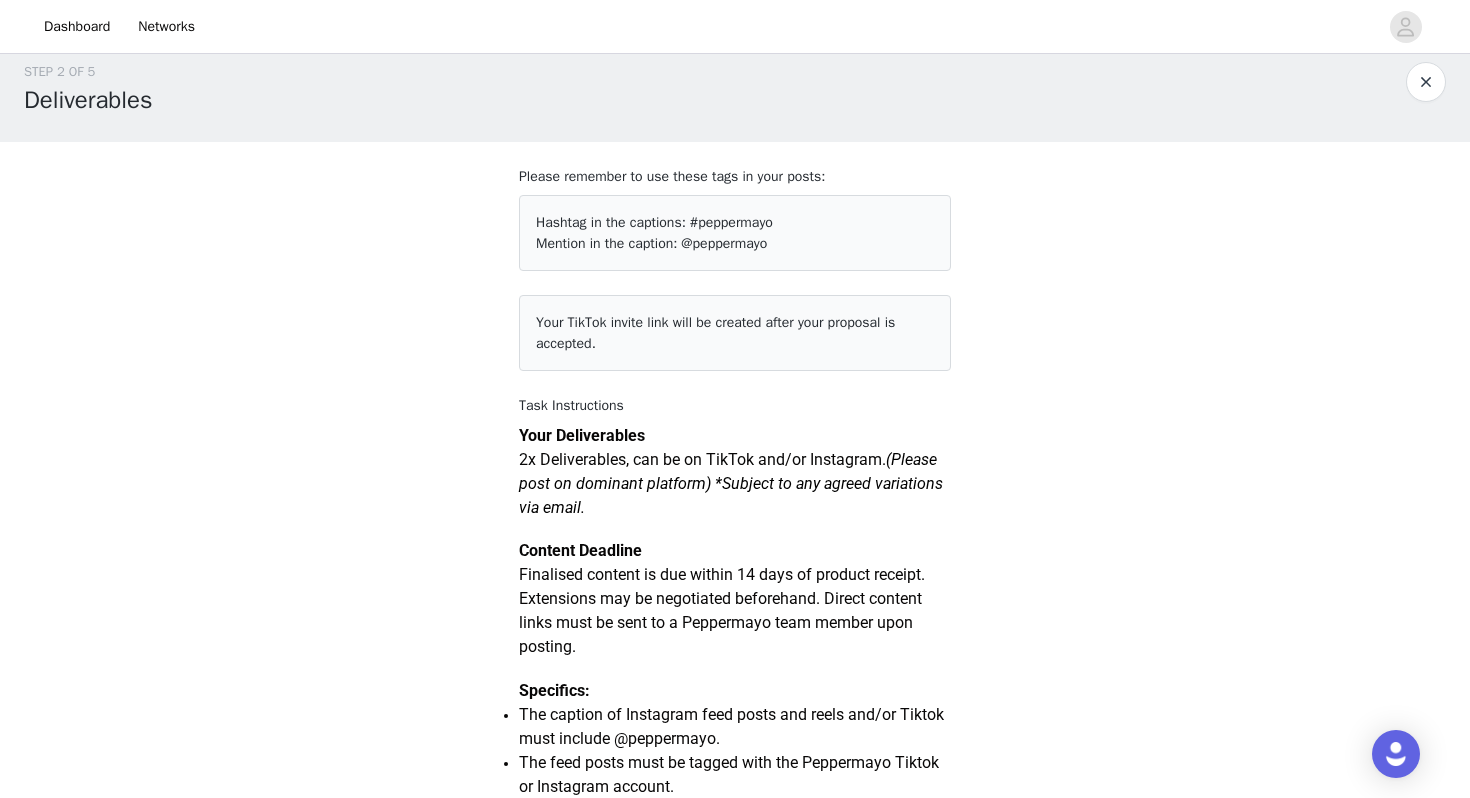 scroll, scrollTop: 0, scrollLeft: 0, axis: both 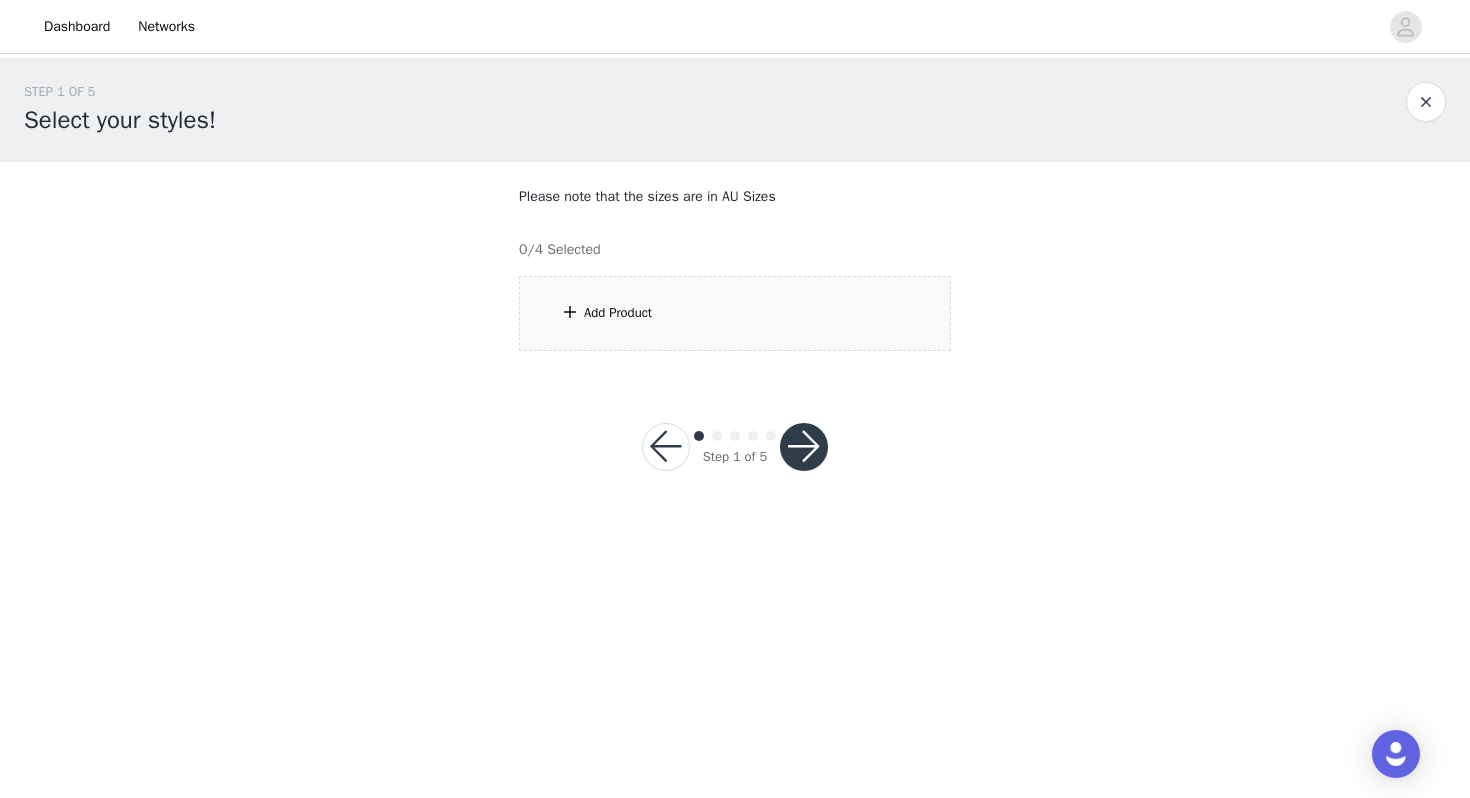 click at bounding box center (666, 447) 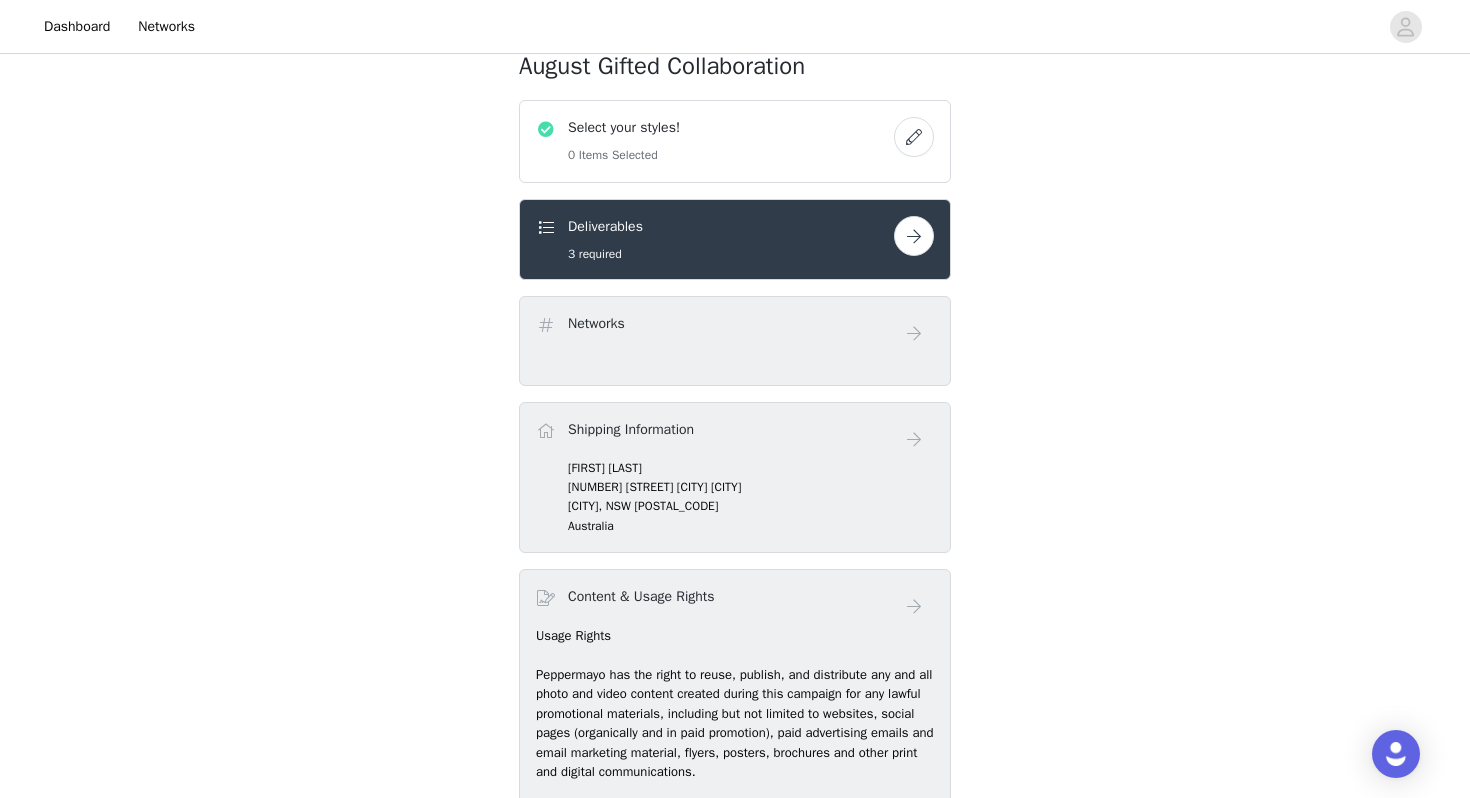 scroll, scrollTop: 371, scrollLeft: 0, axis: vertical 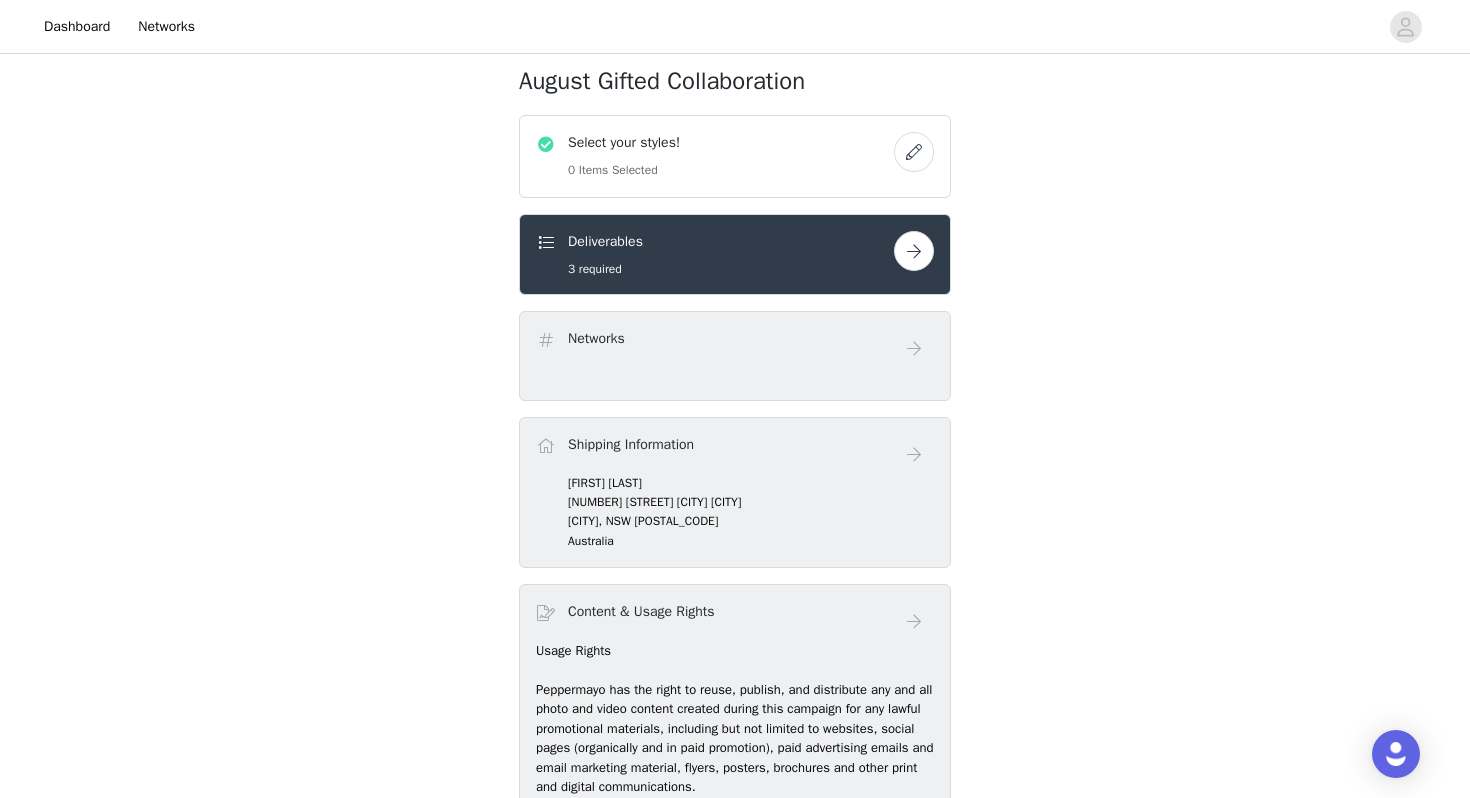 click on "Select your styles!   0 Items Selected" at bounding box center (715, 156) 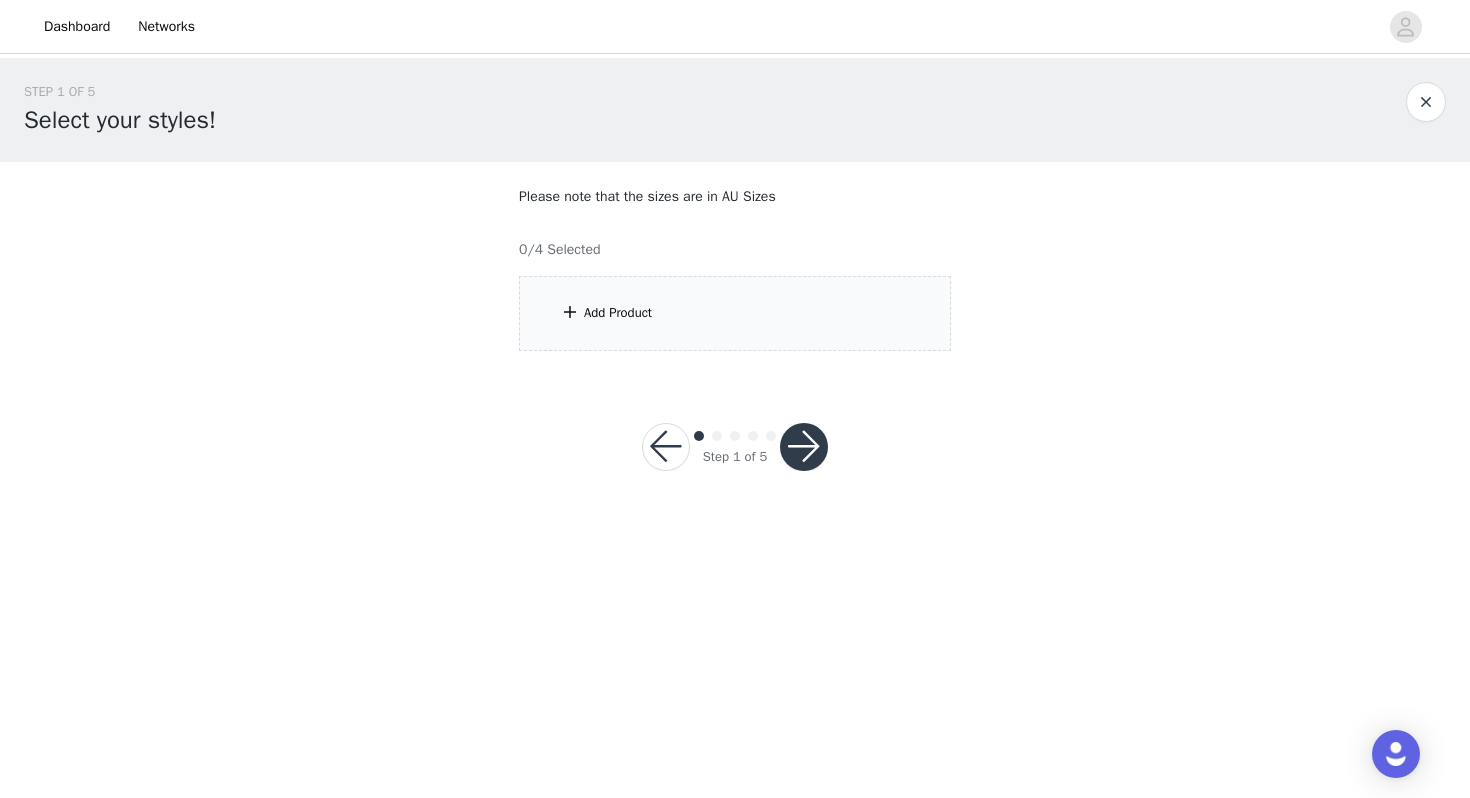 click on "Add Product" at bounding box center (735, 313) 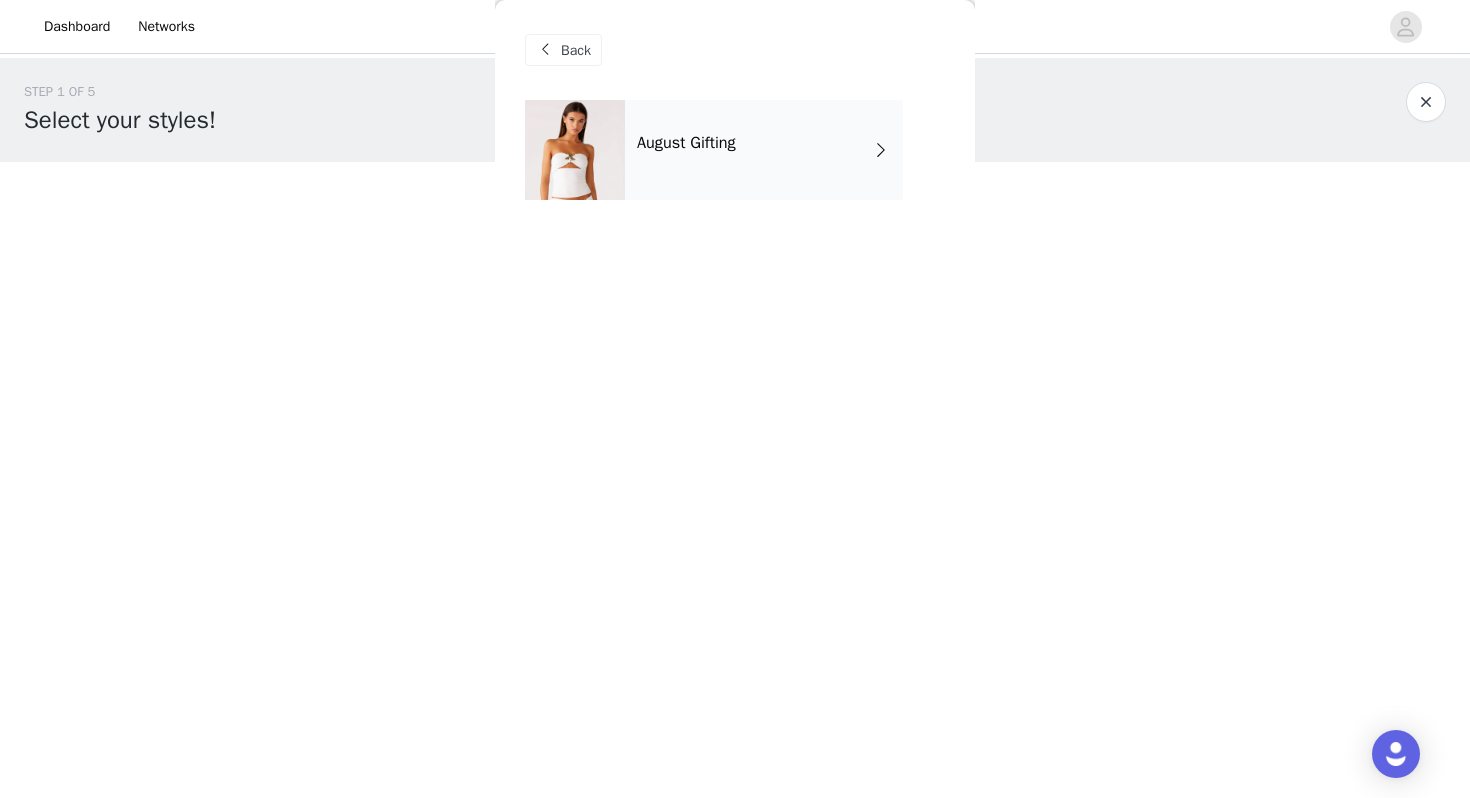 click on "August Gifting" at bounding box center (764, 150) 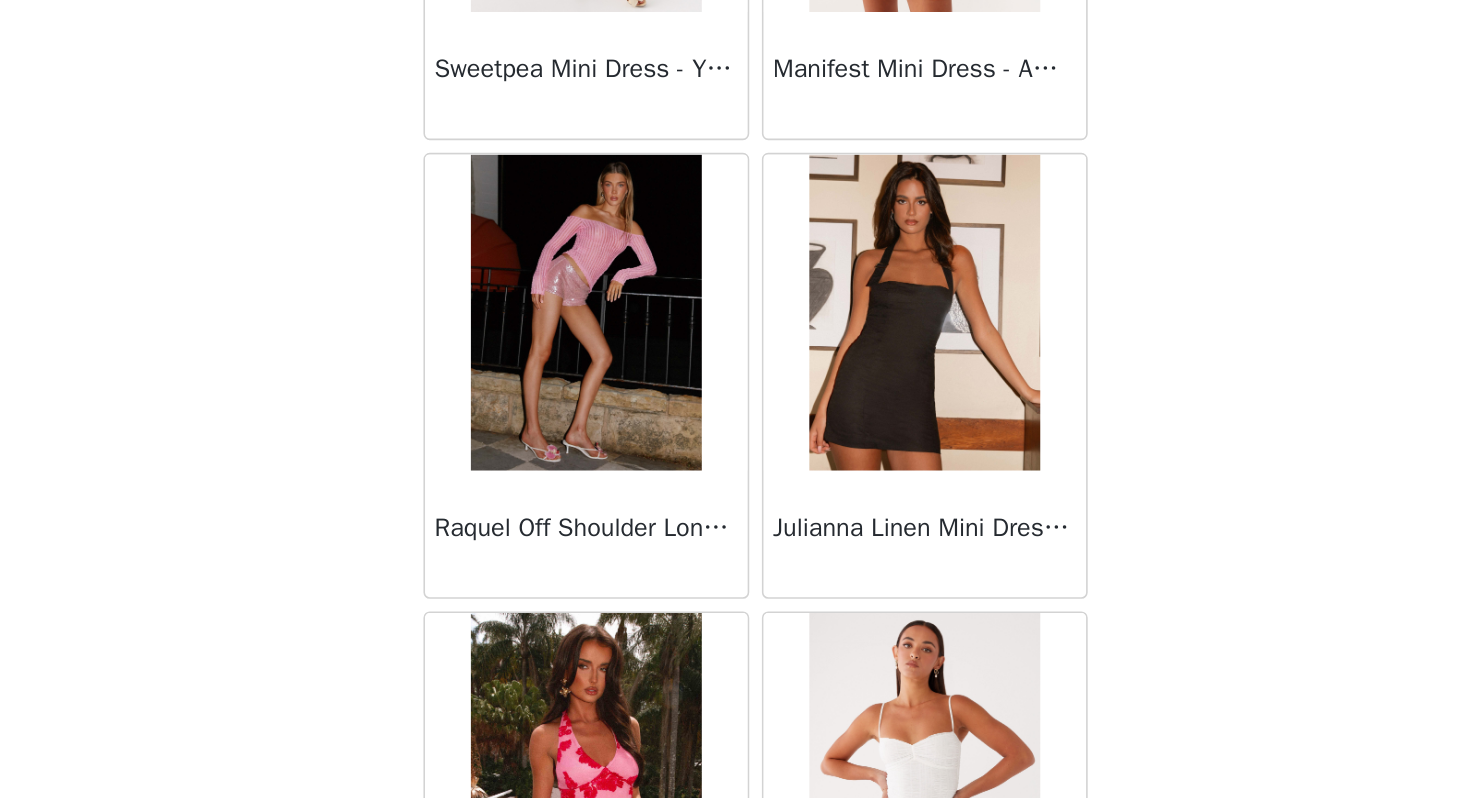 scroll, scrollTop: 0, scrollLeft: 0, axis: both 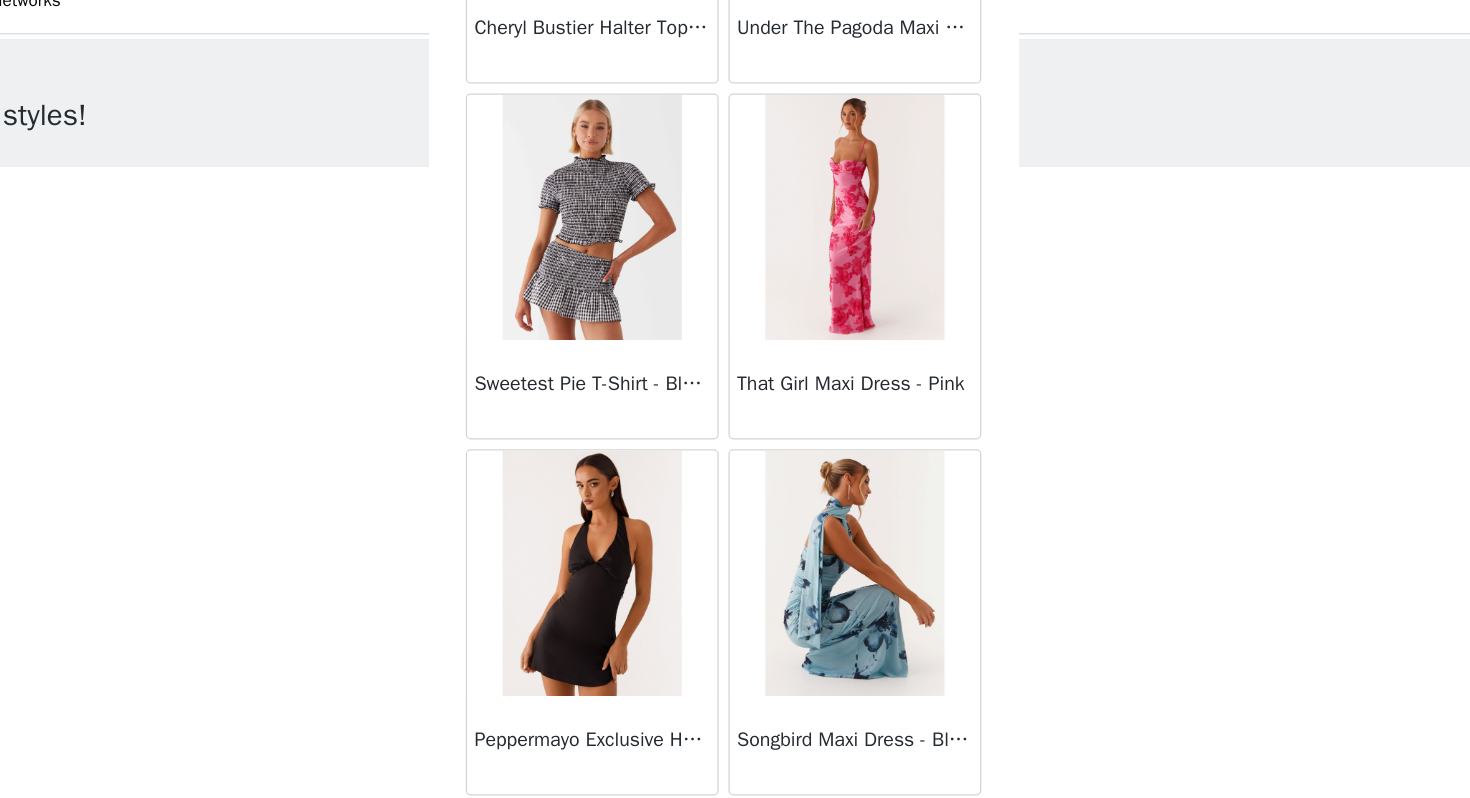 click at bounding box center [841, 203] 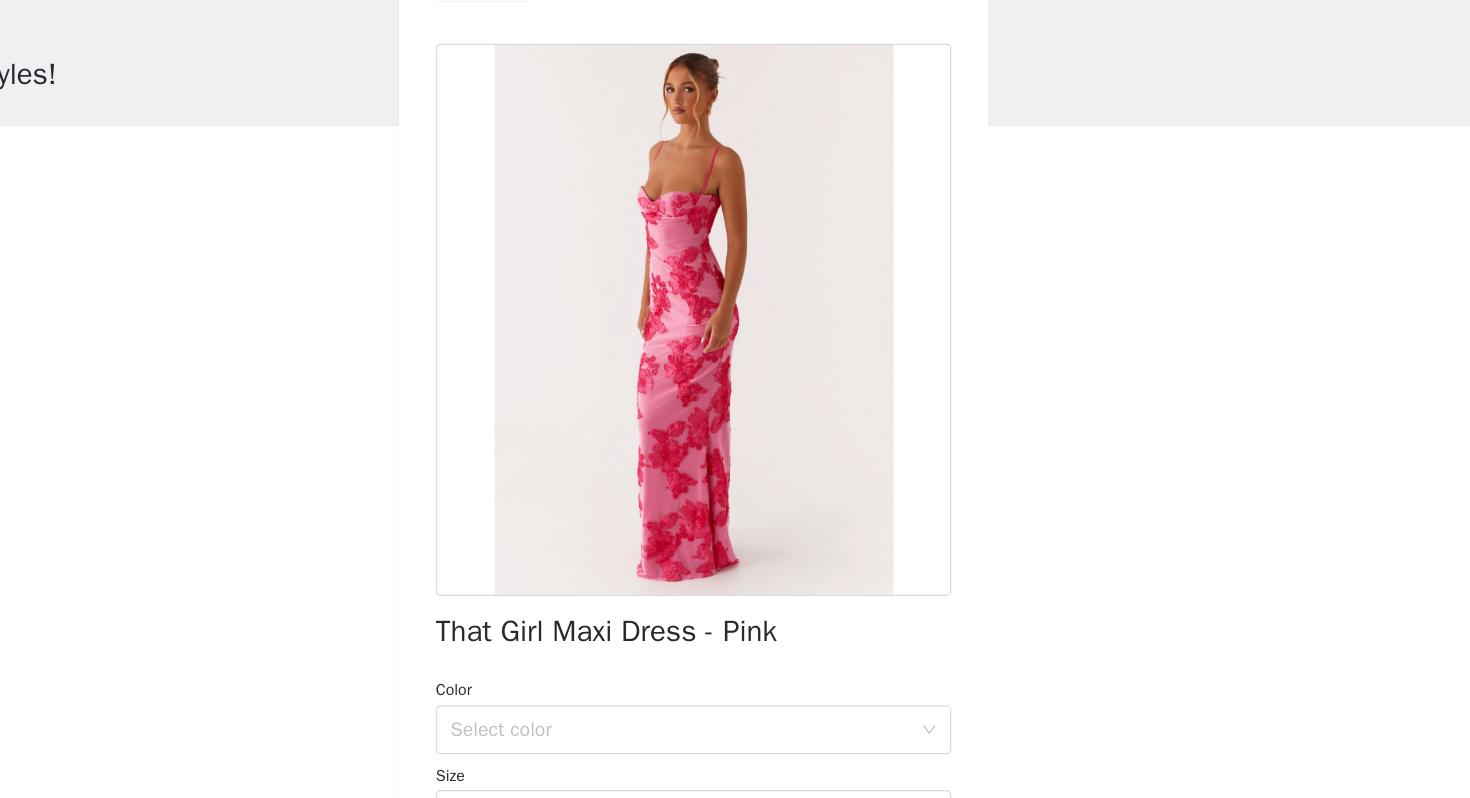 scroll, scrollTop: 0, scrollLeft: 0, axis: both 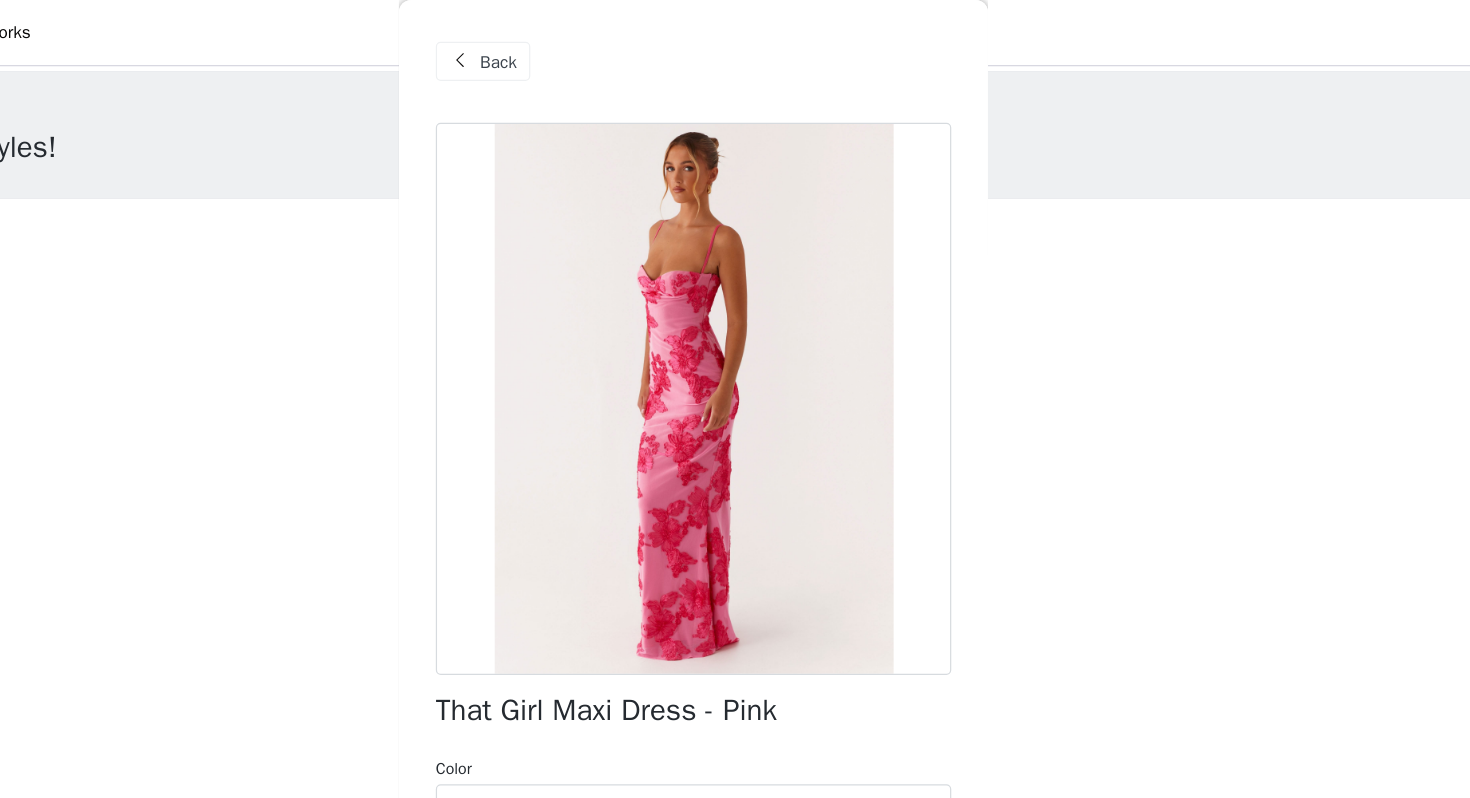 click on "Back" at bounding box center [576, 50] 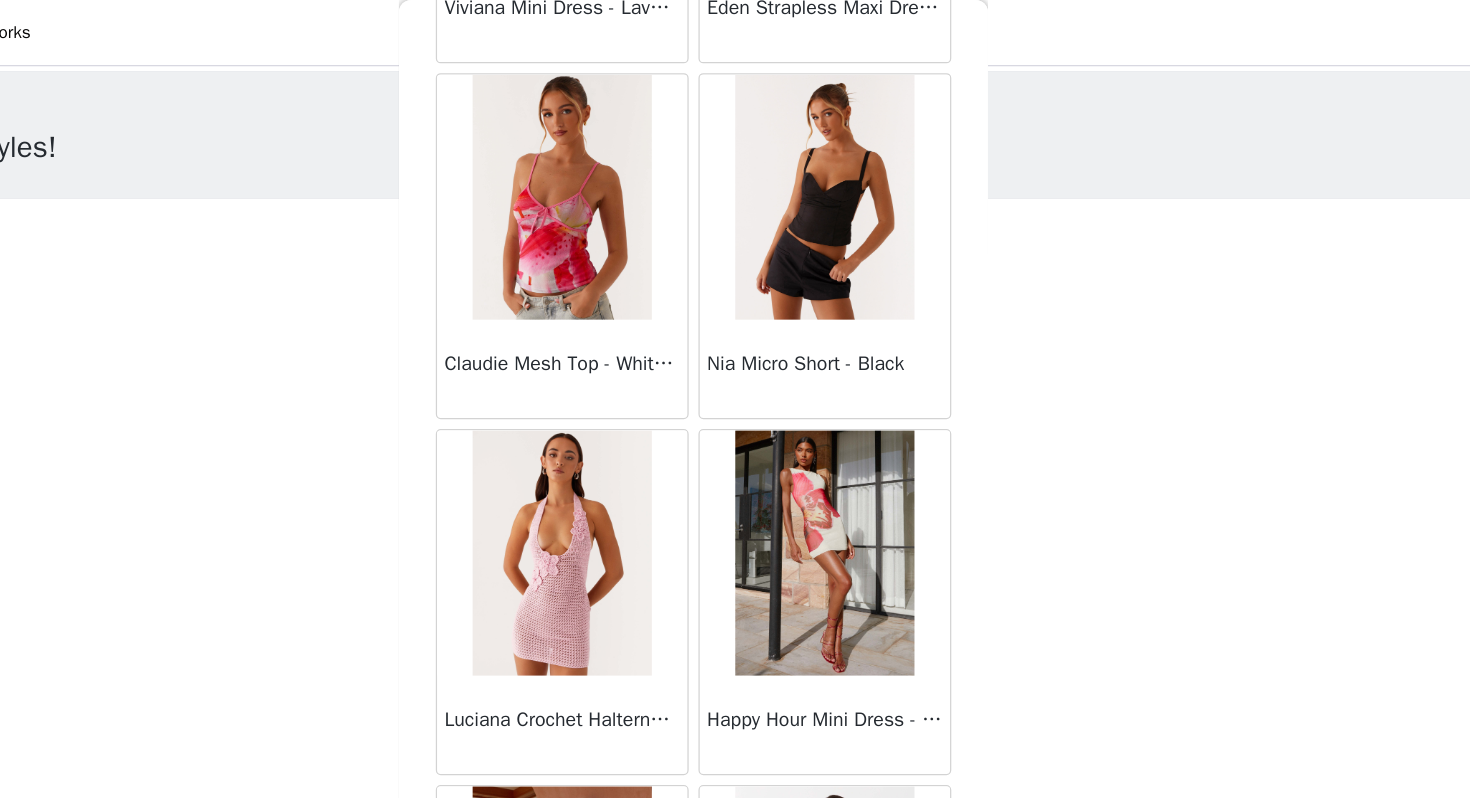 scroll, scrollTop: 2262, scrollLeft: 0, axis: vertical 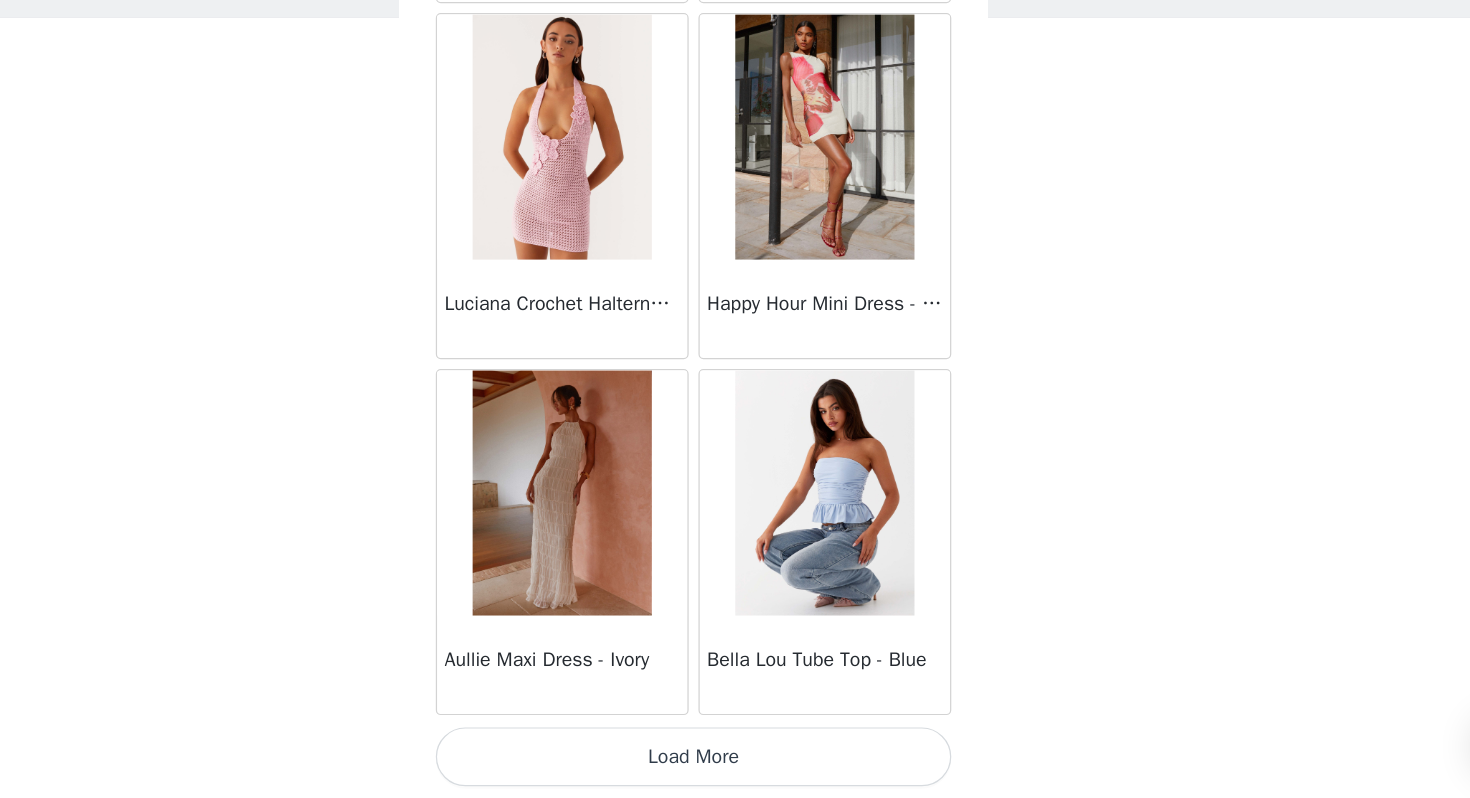 click on "Load More" at bounding box center [735, 764] 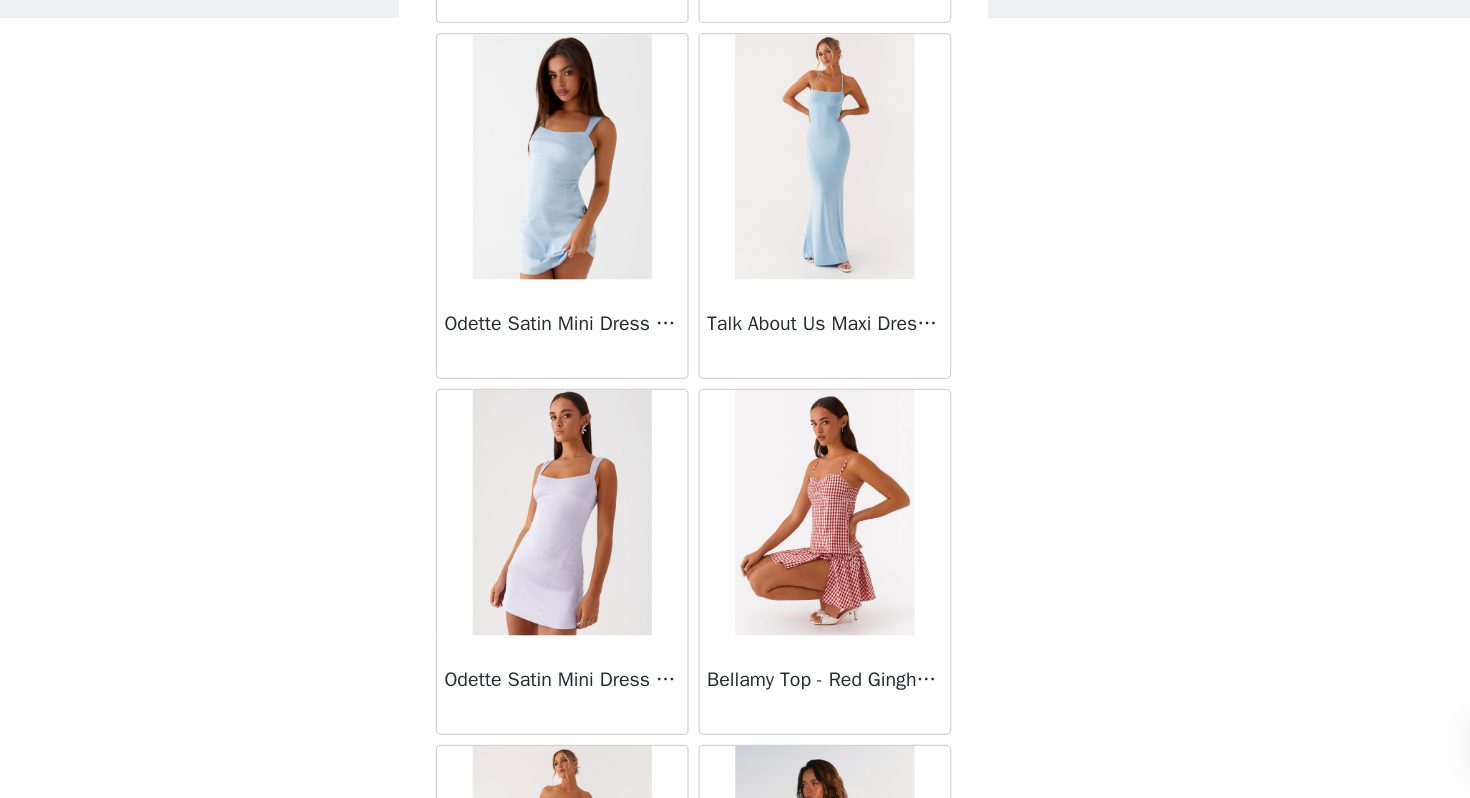 scroll, scrollTop: 2852, scrollLeft: 0, axis: vertical 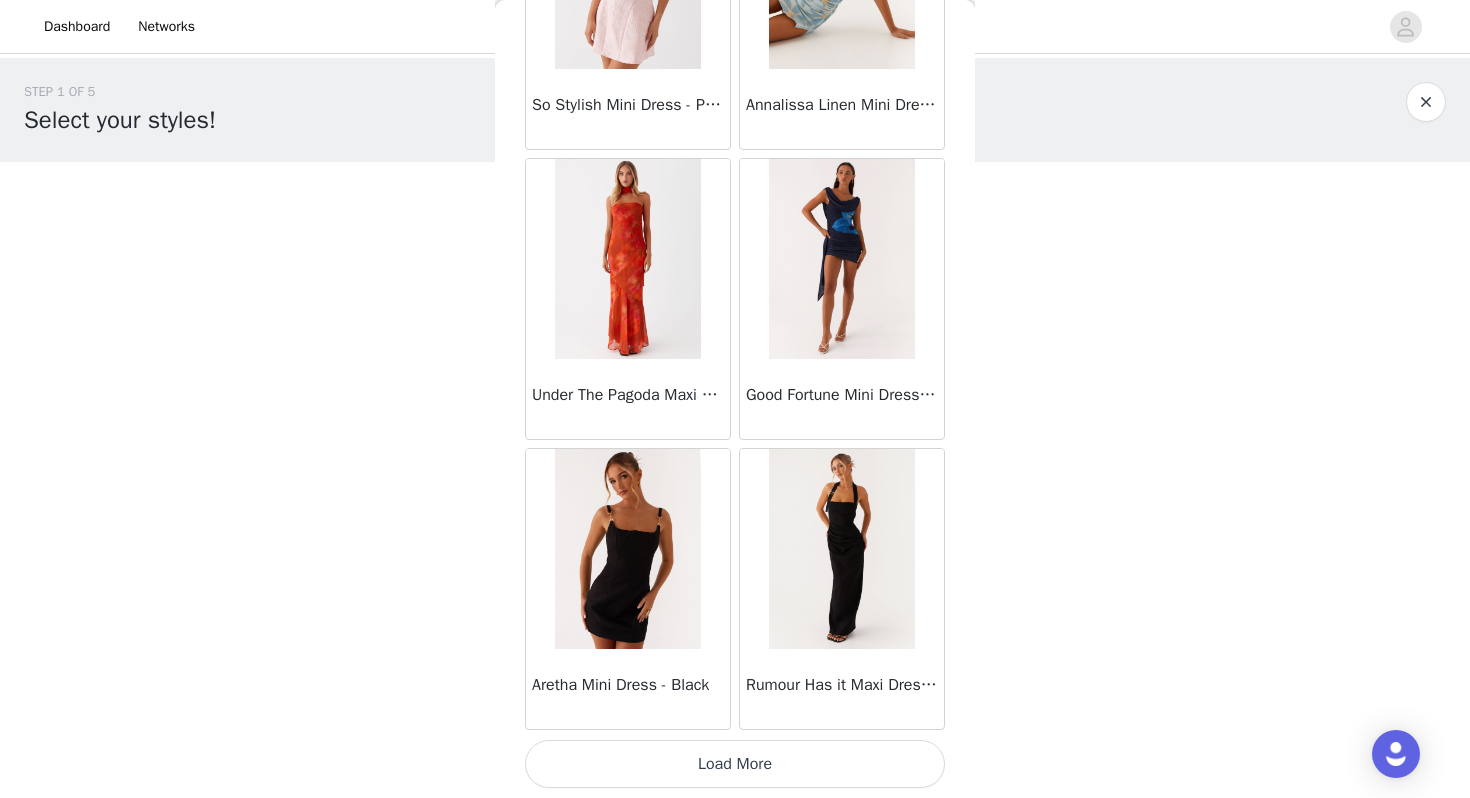 click on "Load More" at bounding box center [735, 764] 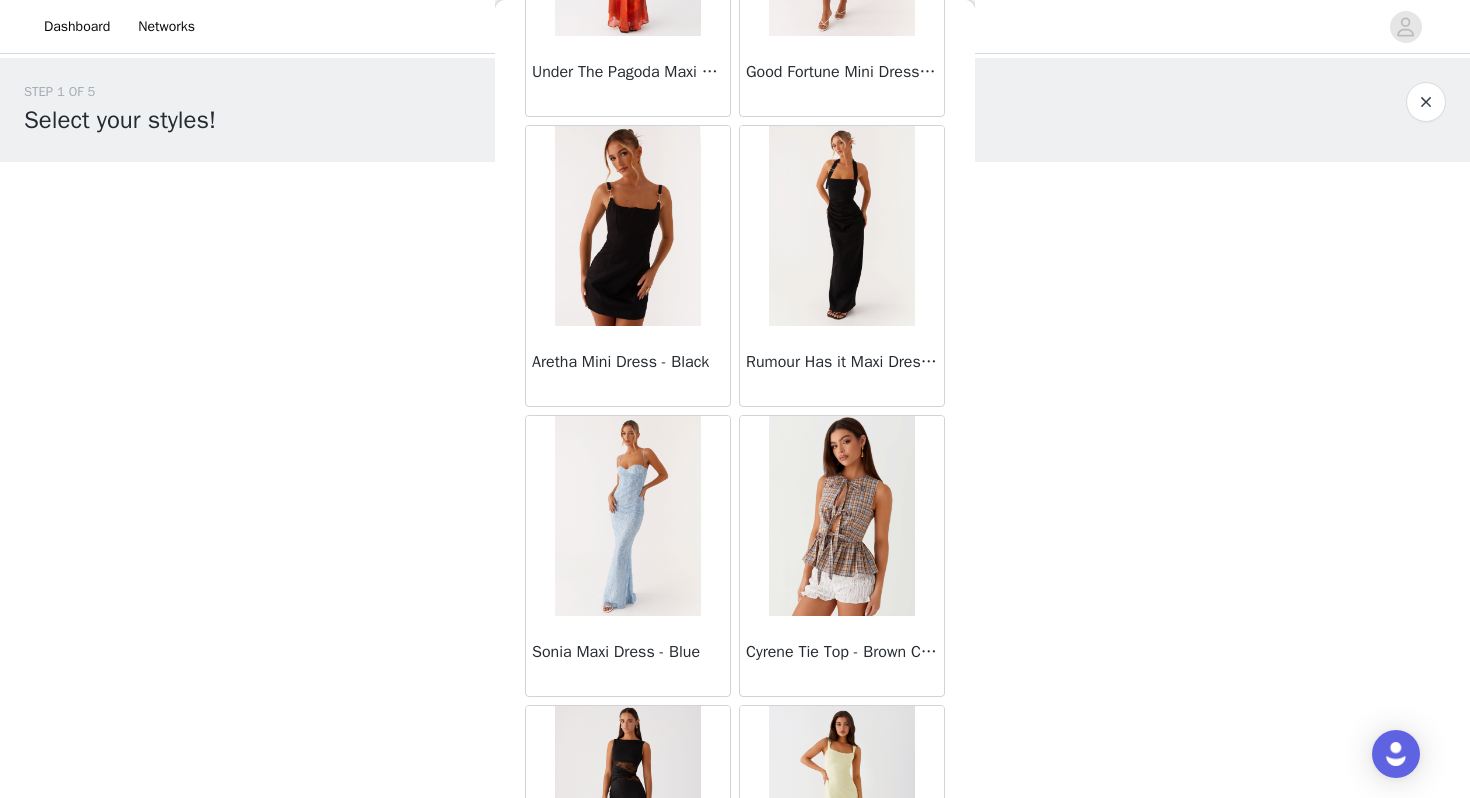scroll, scrollTop: 5487, scrollLeft: 0, axis: vertical 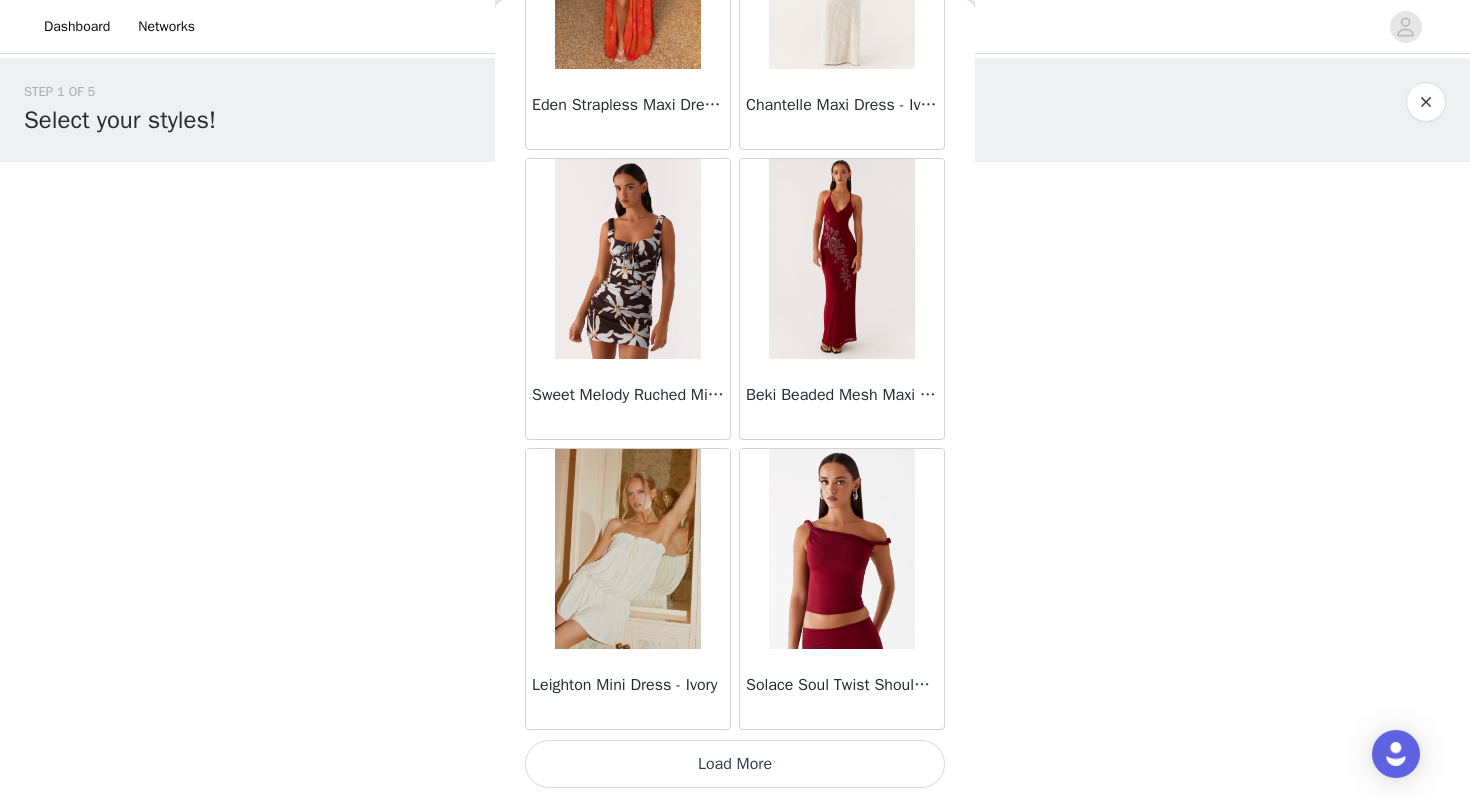 click on "Load More" at bounding box center [735, 764] 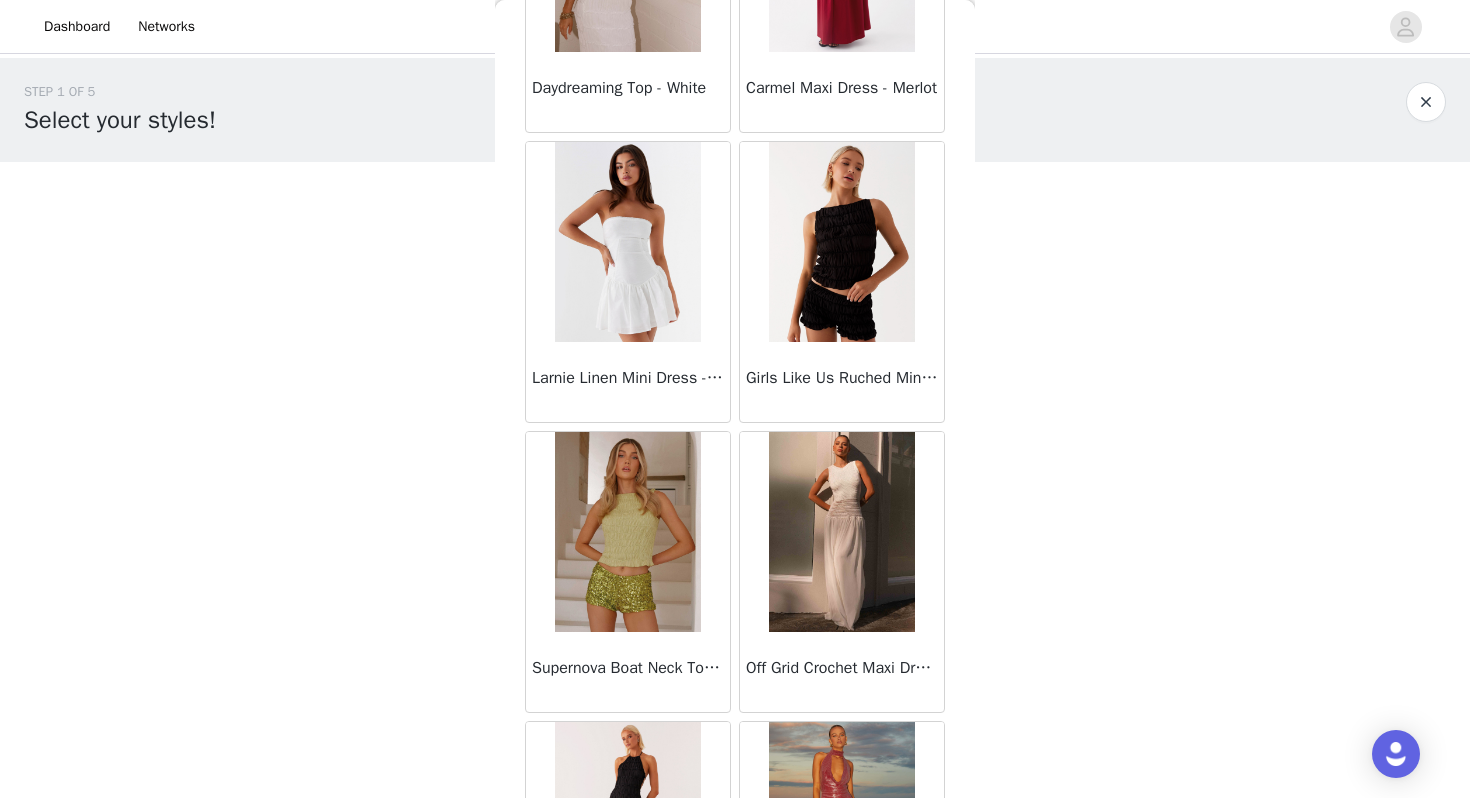 scroll, scrollTop: 9814, scrollLeft: 0, axis: vertical 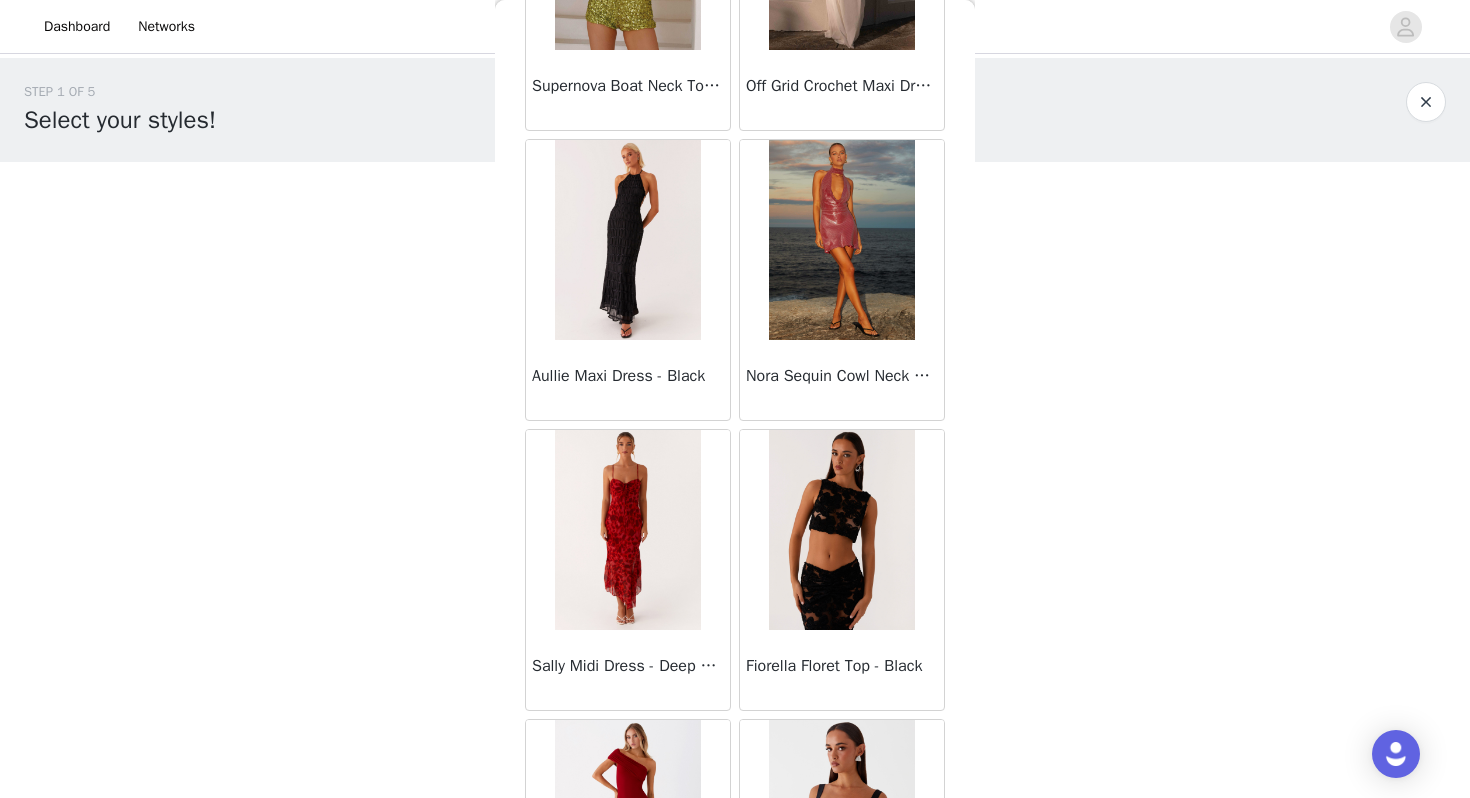 click at bounding box center [841, 530] 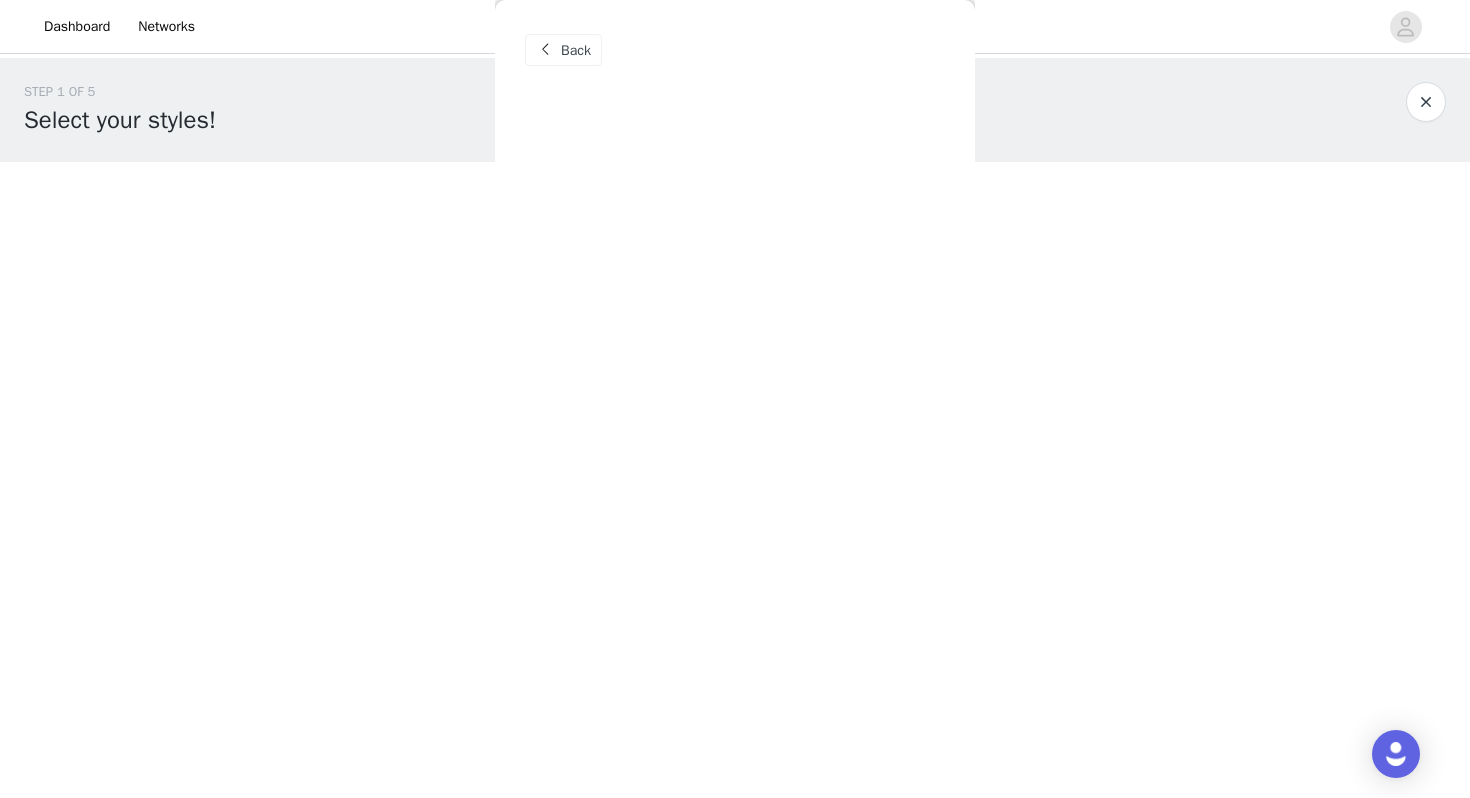 scroll, scrollTop: 0, scrollLeft: 0, axis: both 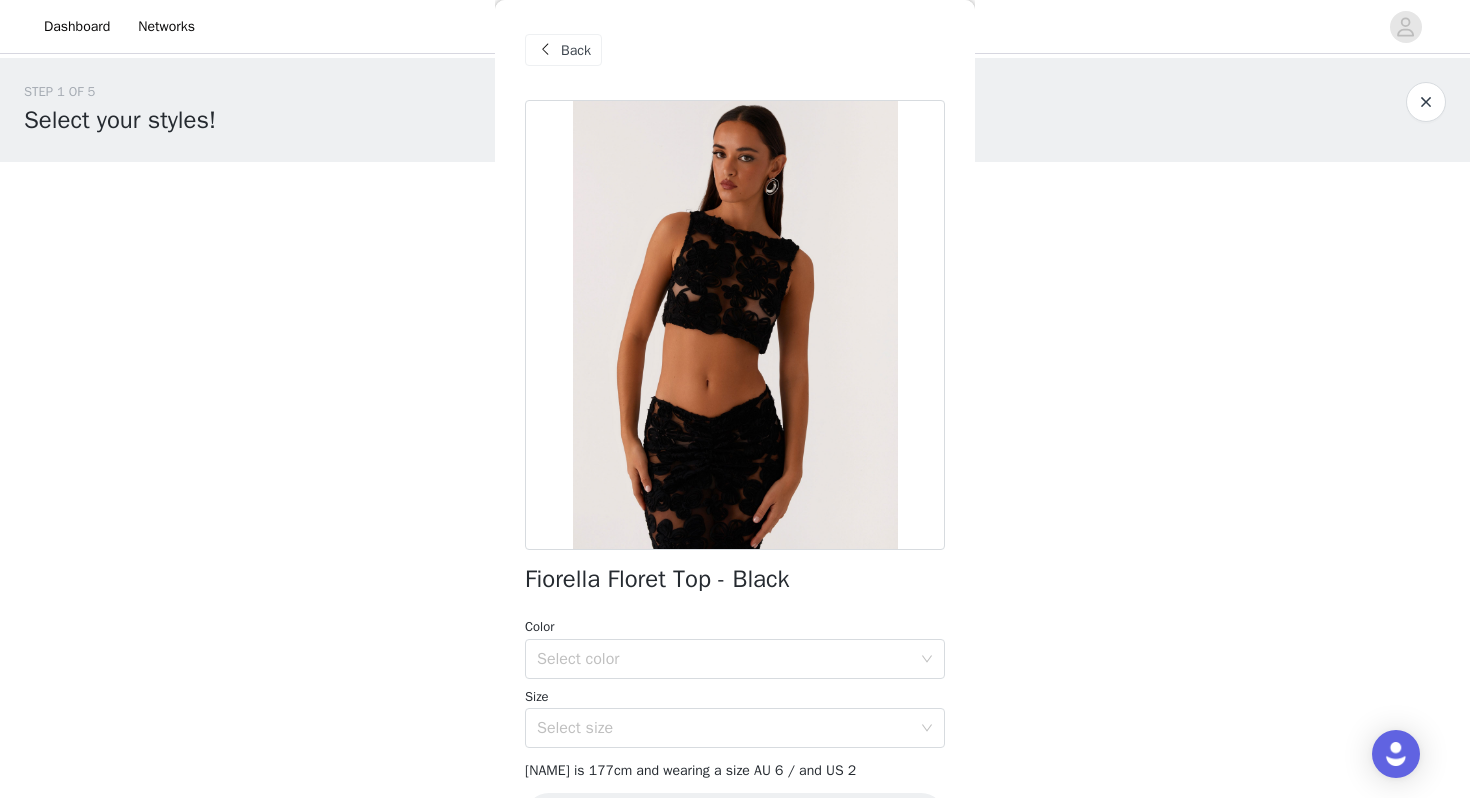 click on "Back" at bounding box center (576, 50) 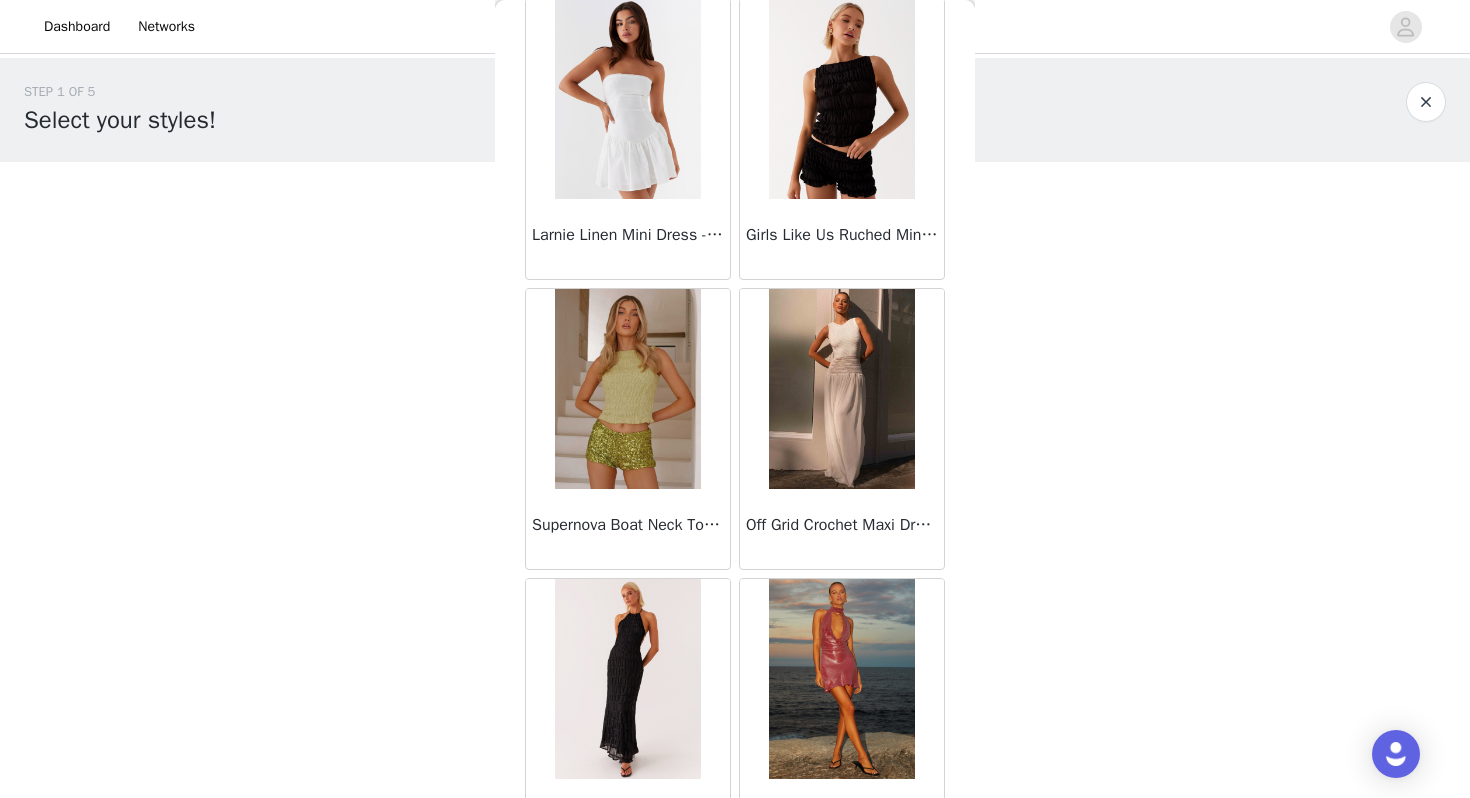 scroll, scrollTop: 10962, scrollLeft: 0, axis: vertical 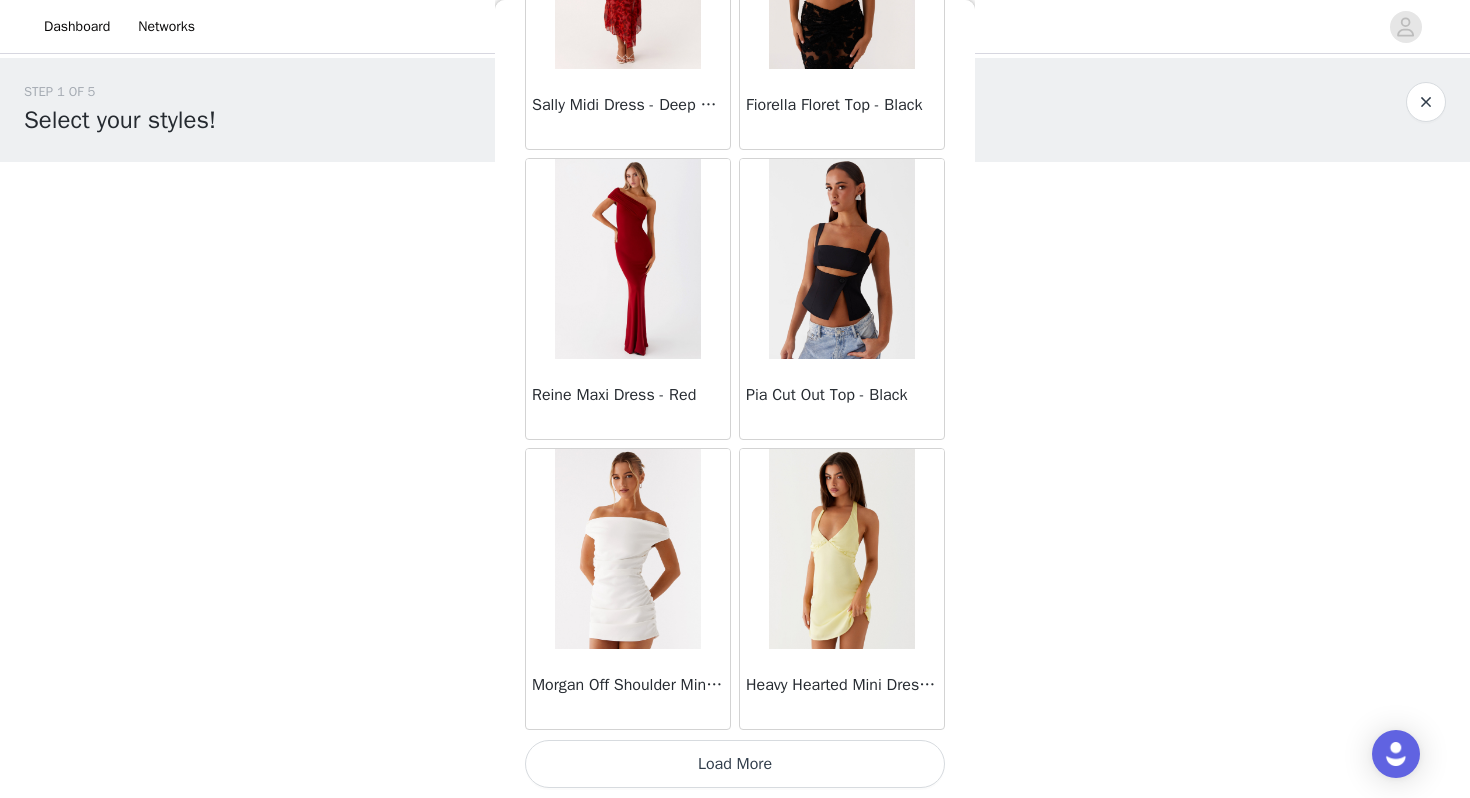 click on "Load More" at bounding box center [735, 764] 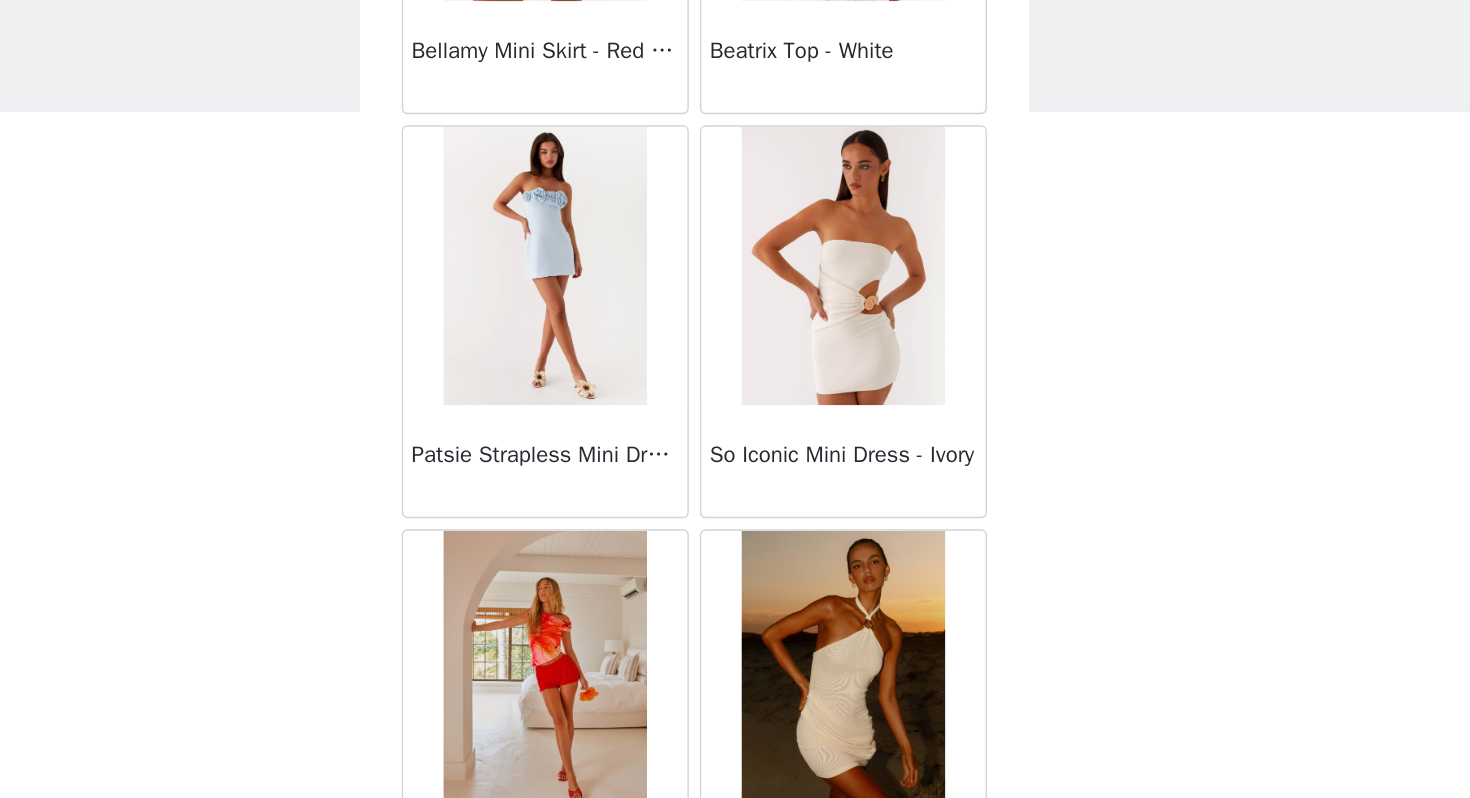 scroll, scrollTop: 12109, scrollLeft: 0, axis: vertical 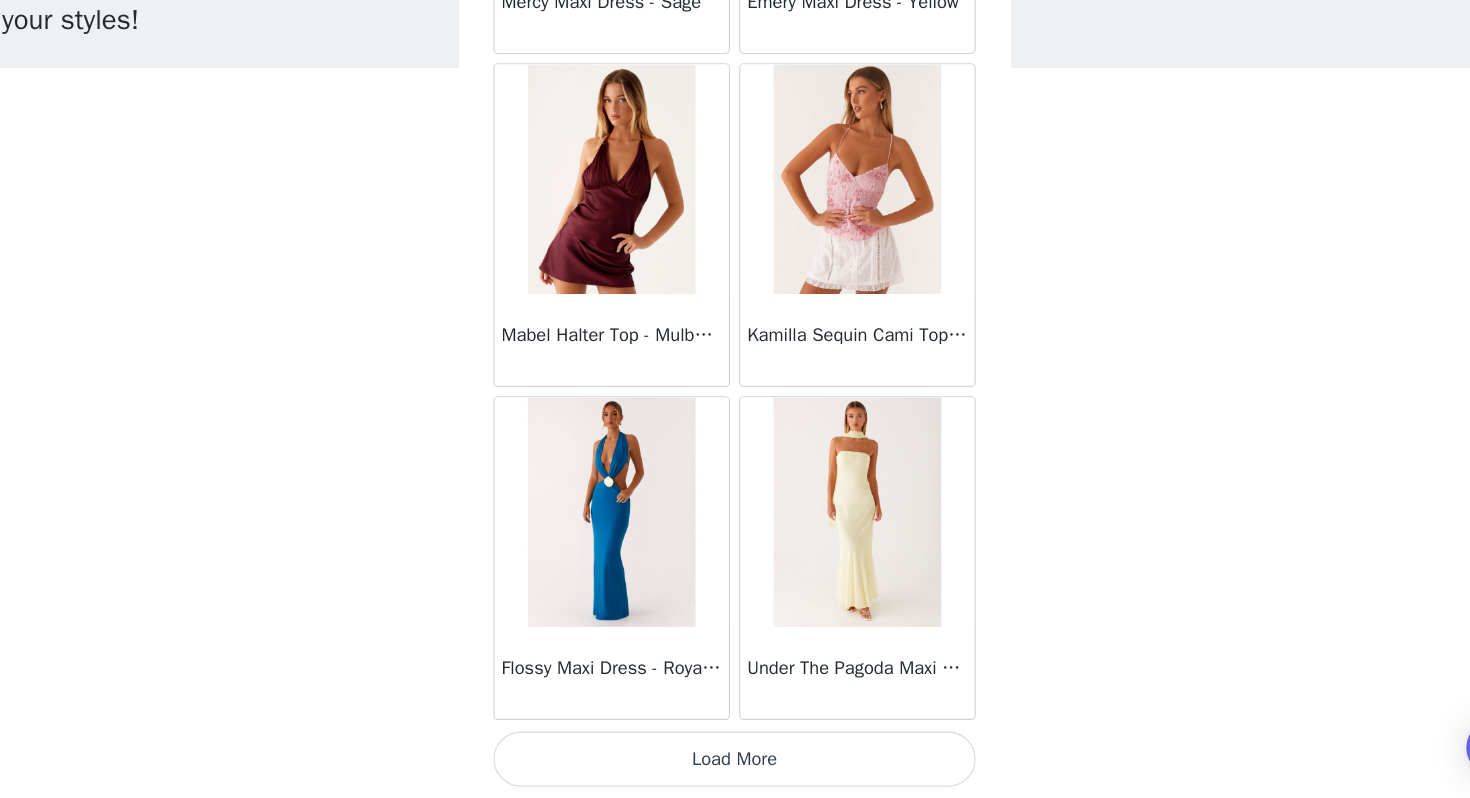 click on "Load More" at bounding box center [735, 764] 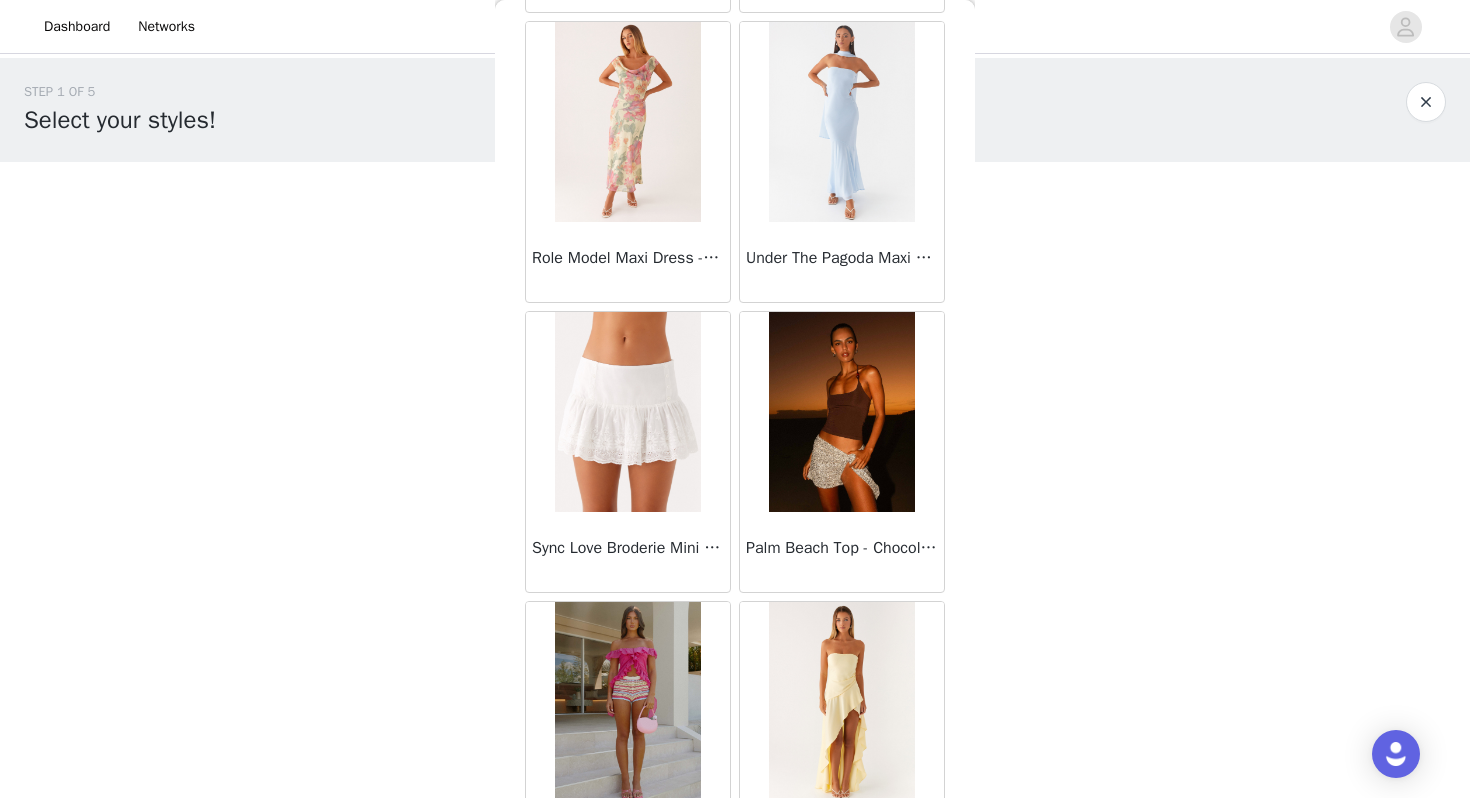 scroll, scrollTop: 16762, scrollLeft: 0, axis: vertical 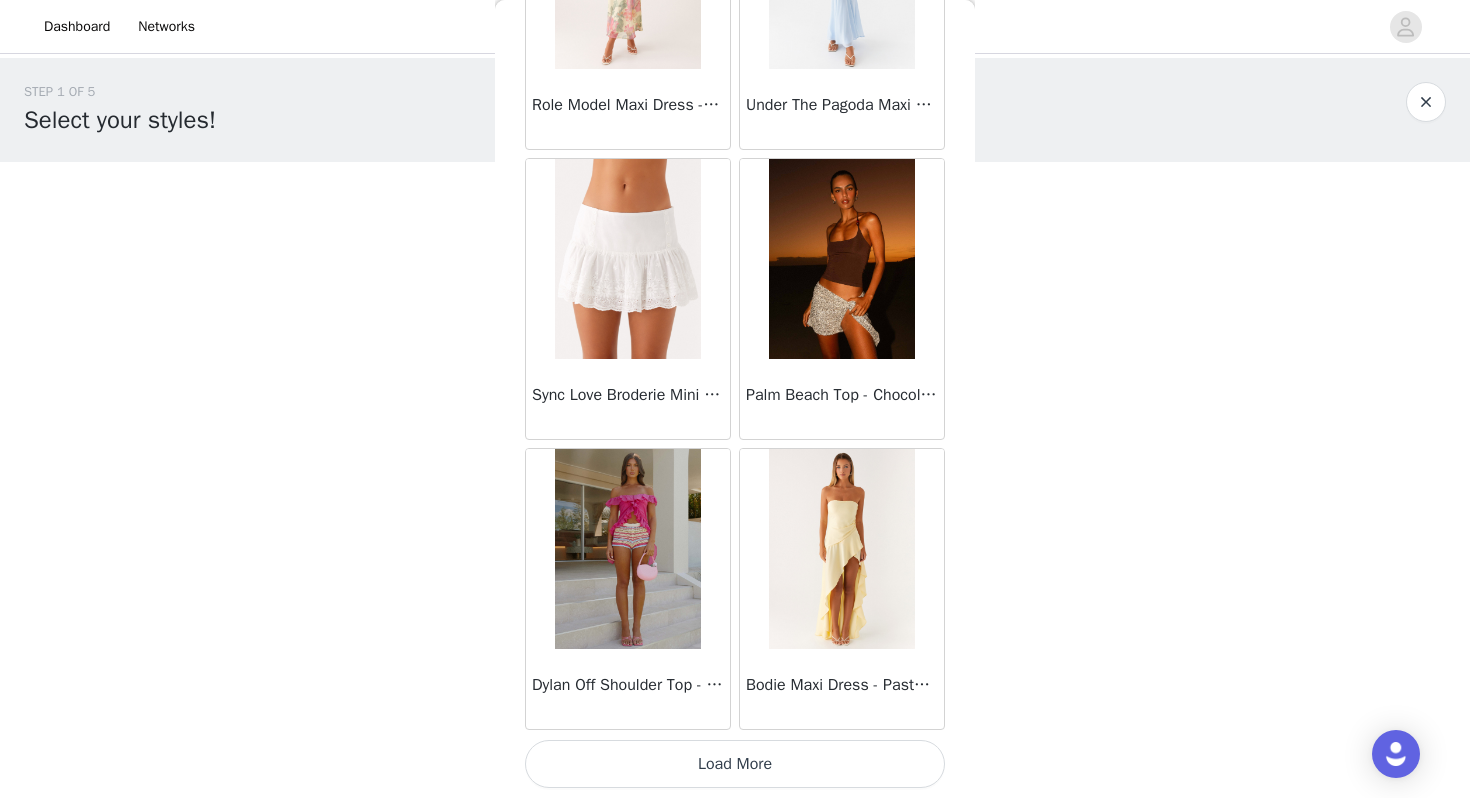 click on "Load More" at bounding box center (735, 764) 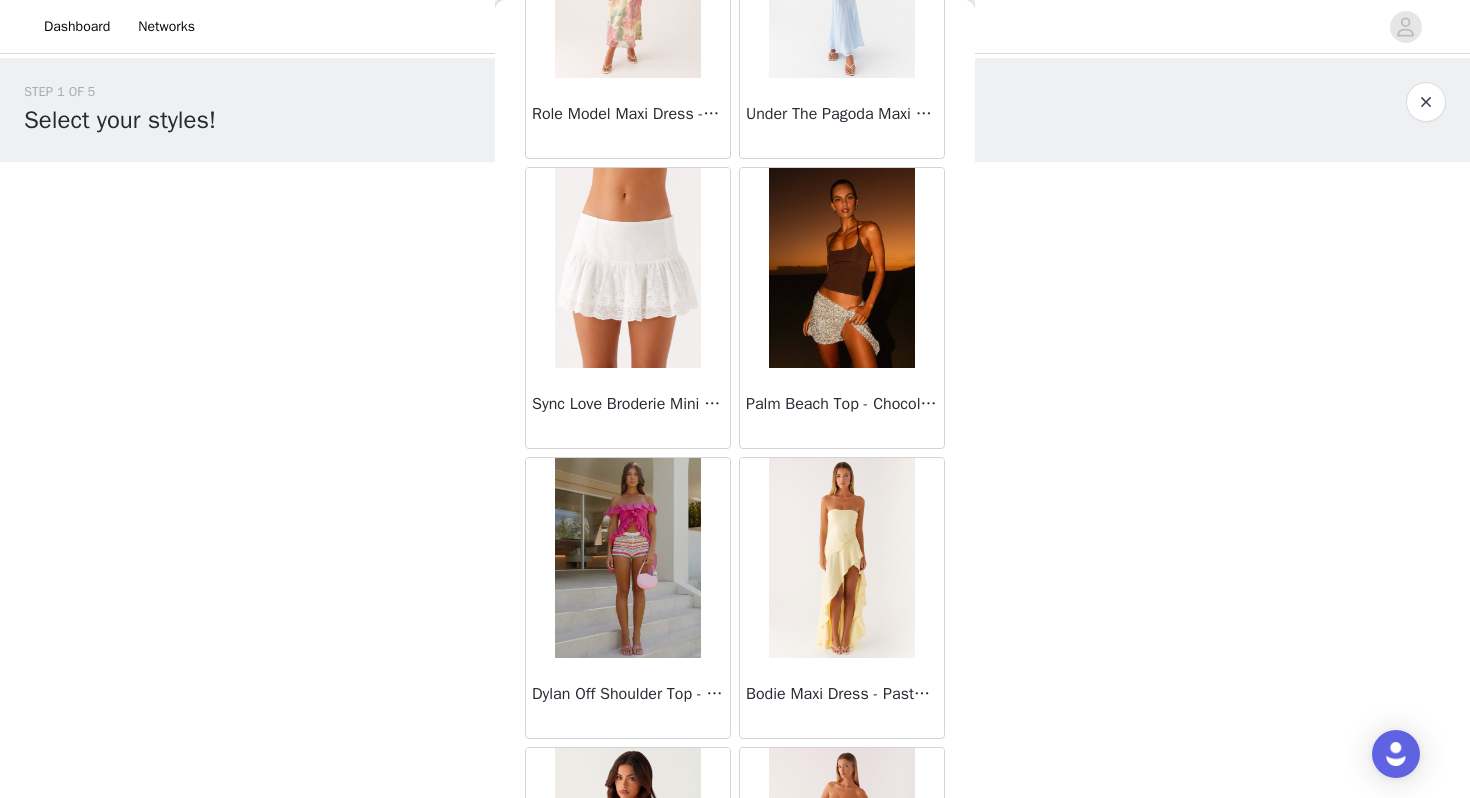 scroll, scrollTop: 16762, scrollLeft: 0, axis: vertical 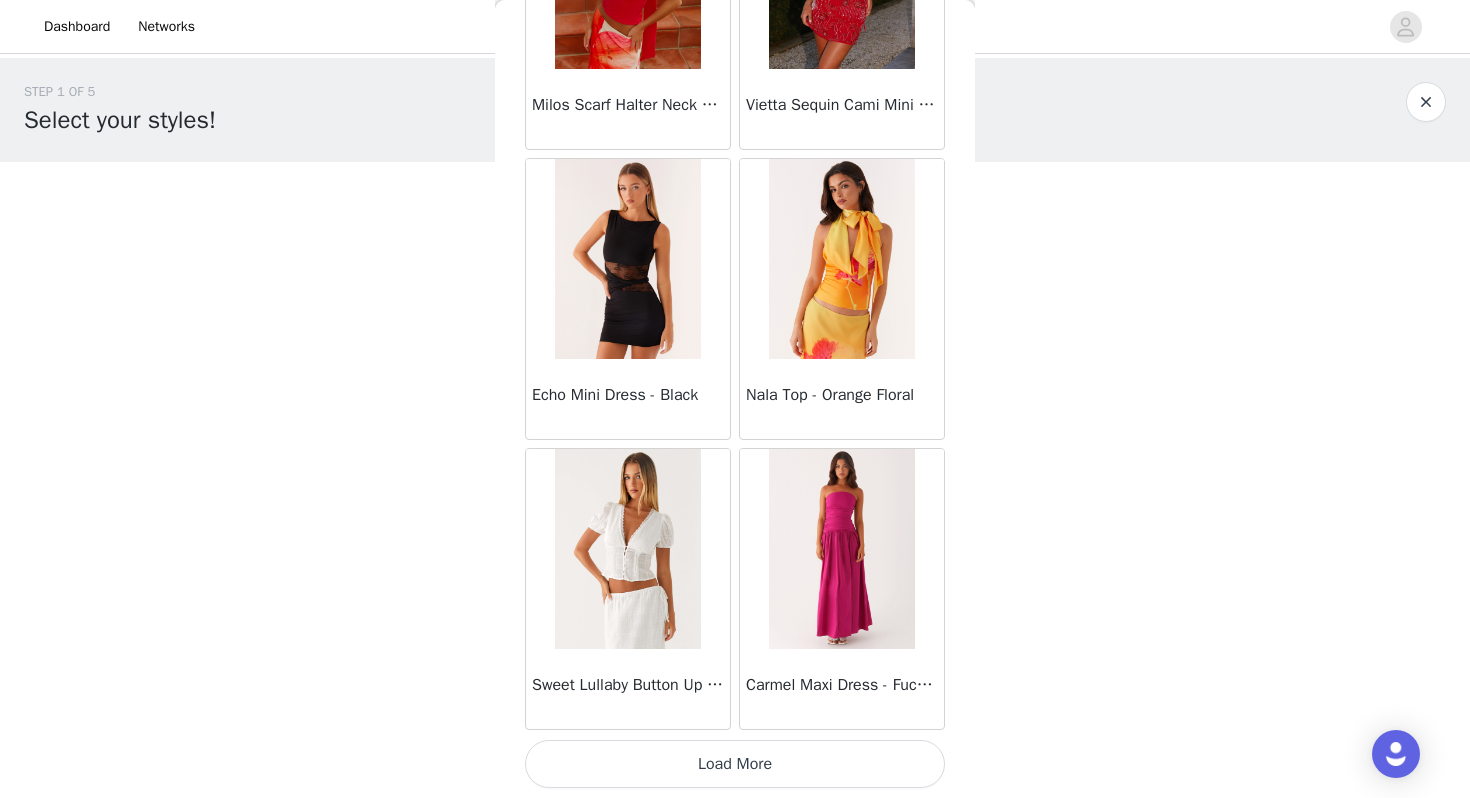 click on "Load More" at bounding box center [735, 764] 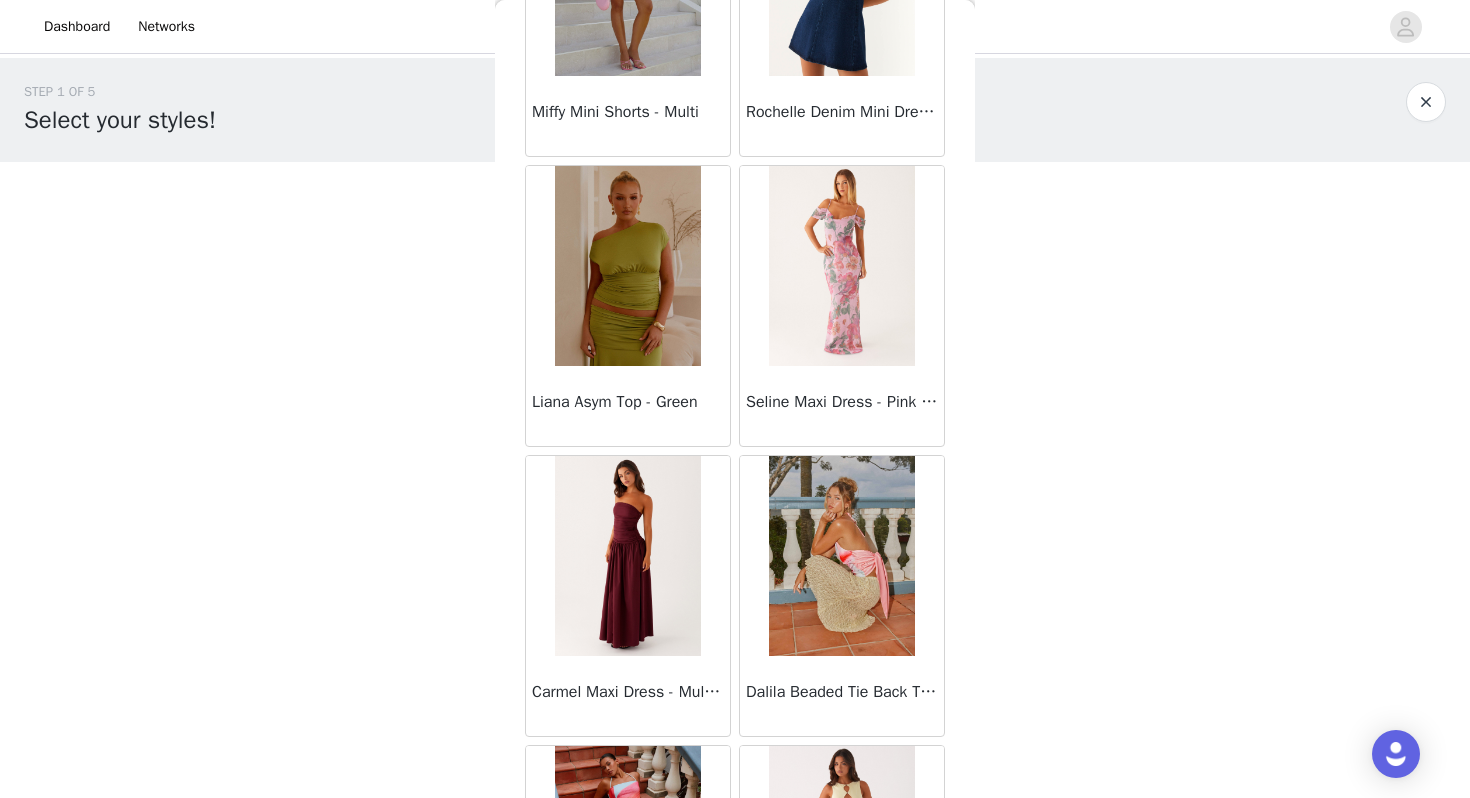 scroll, scrollTop: 20582, scrollLeft: 0, axis: vertical 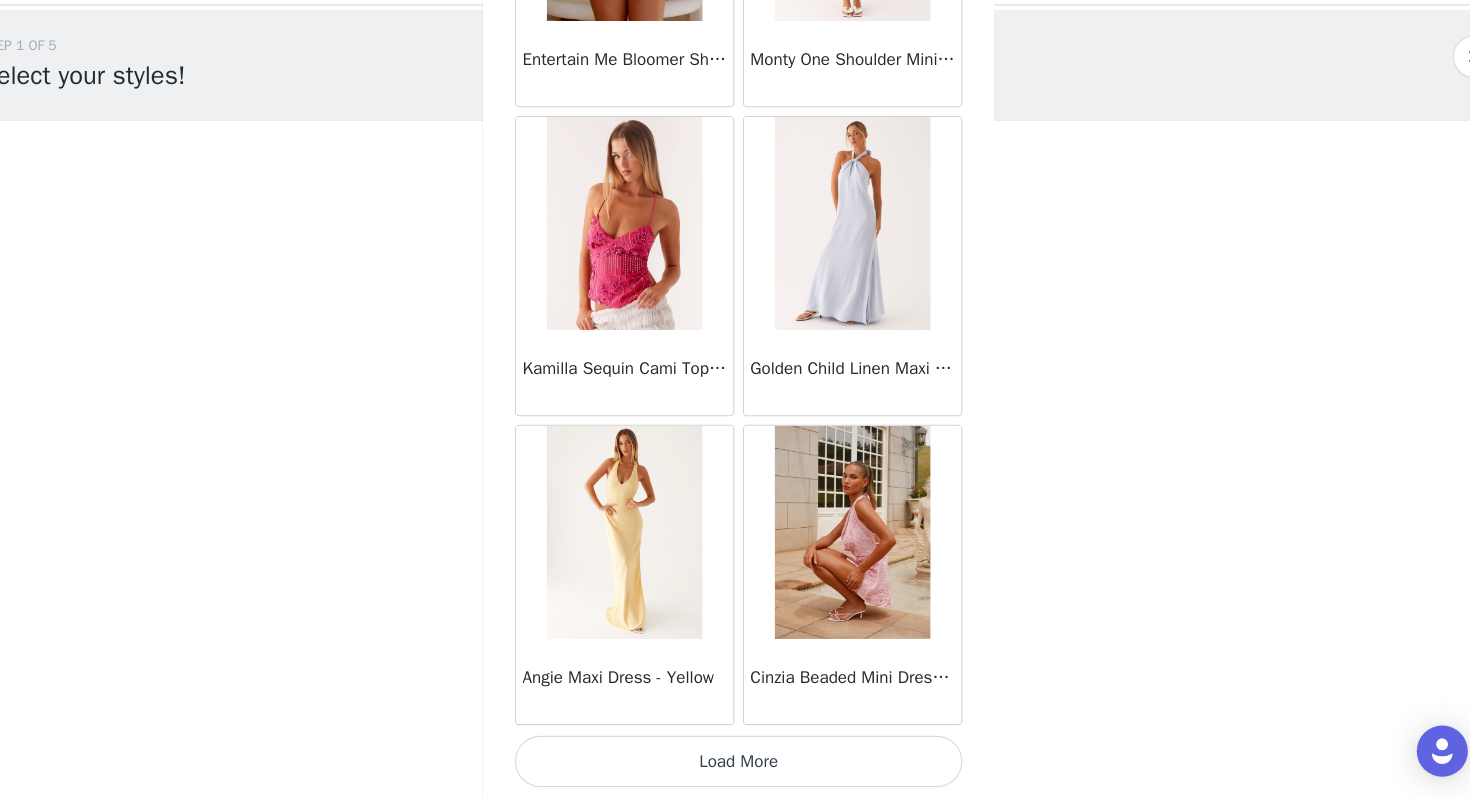 click on "Load More" at bounding box center [735, 764] 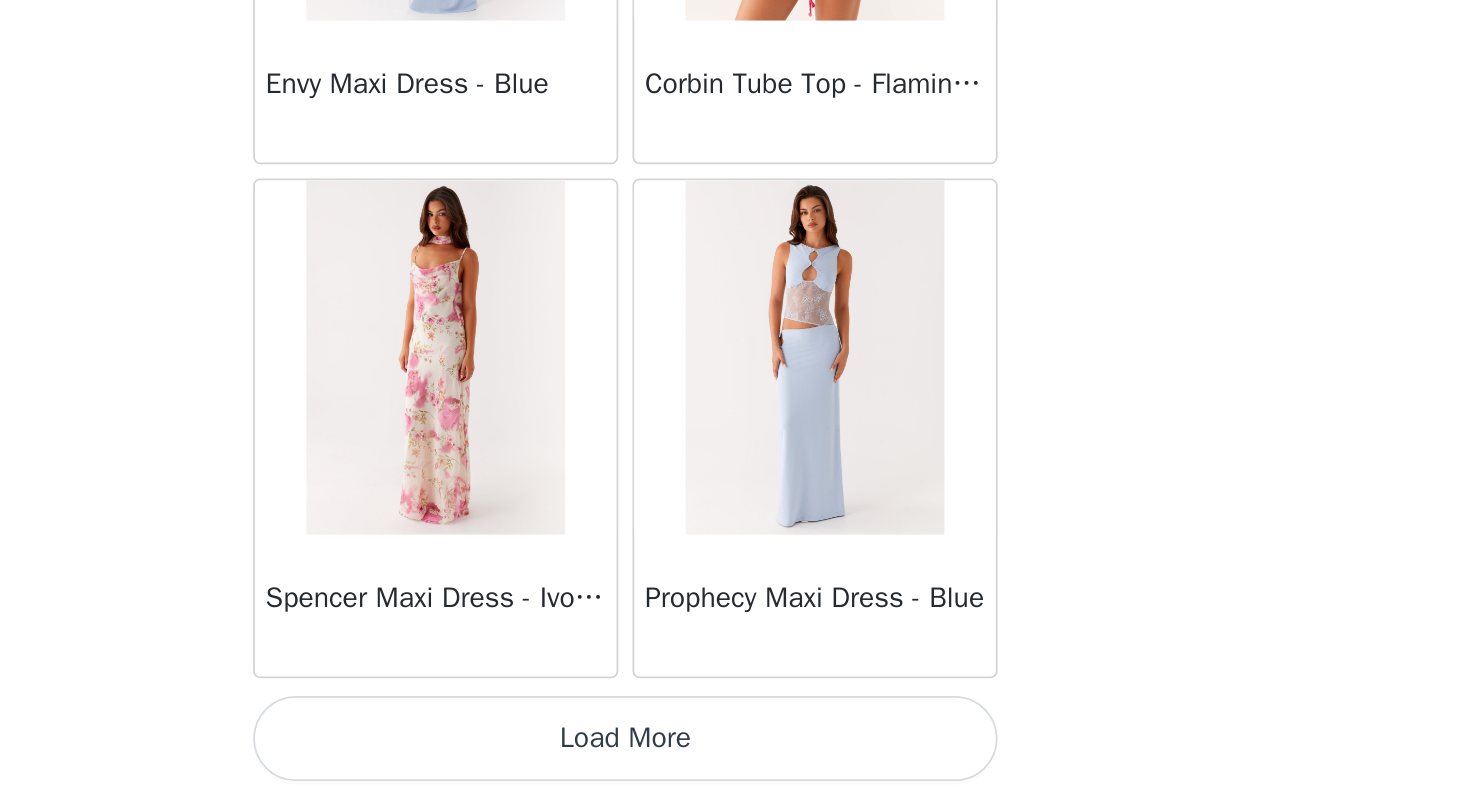 click on "Load More" at bounding box center [735, 764] 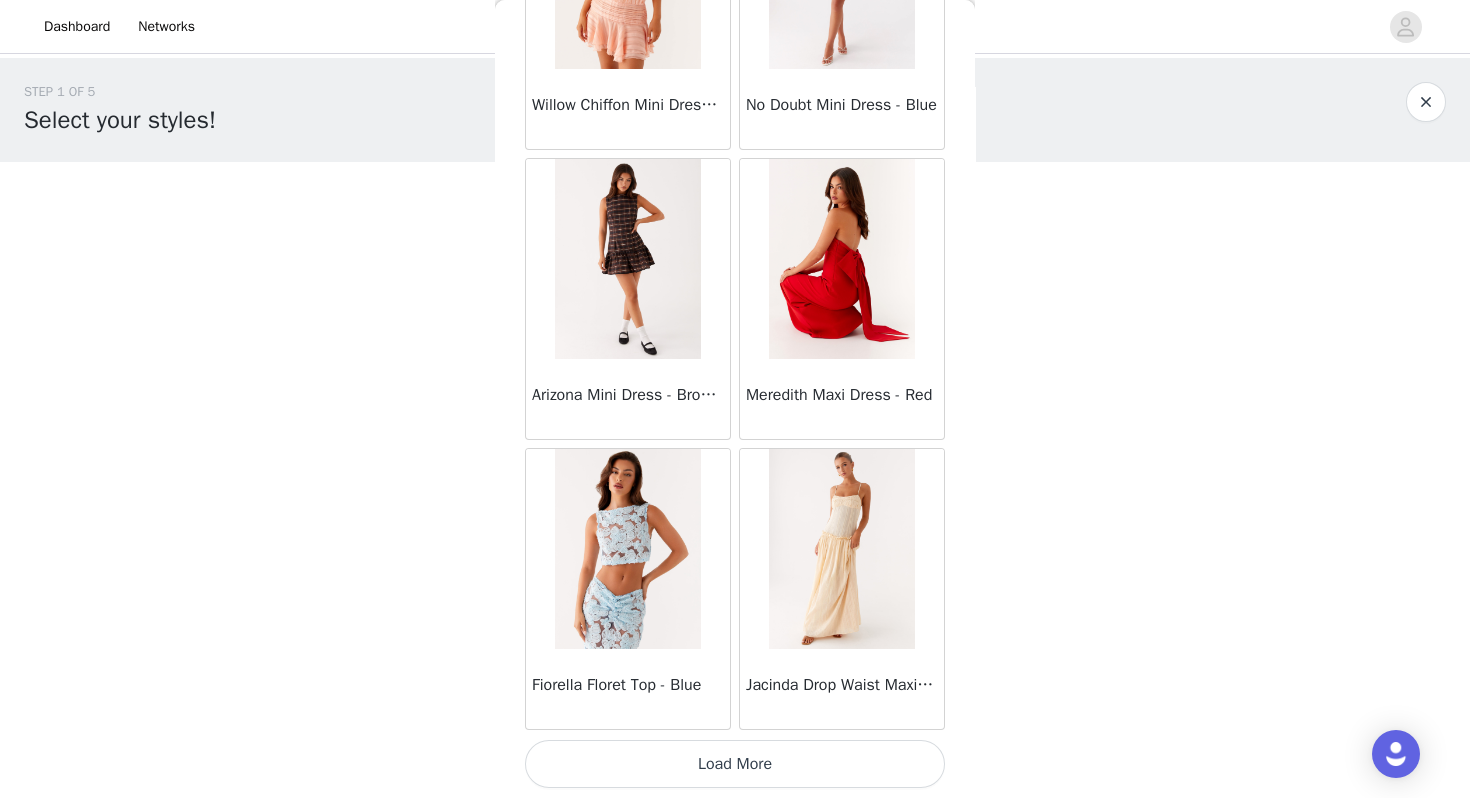 click on "Load More" at bounding box center (735, 764) 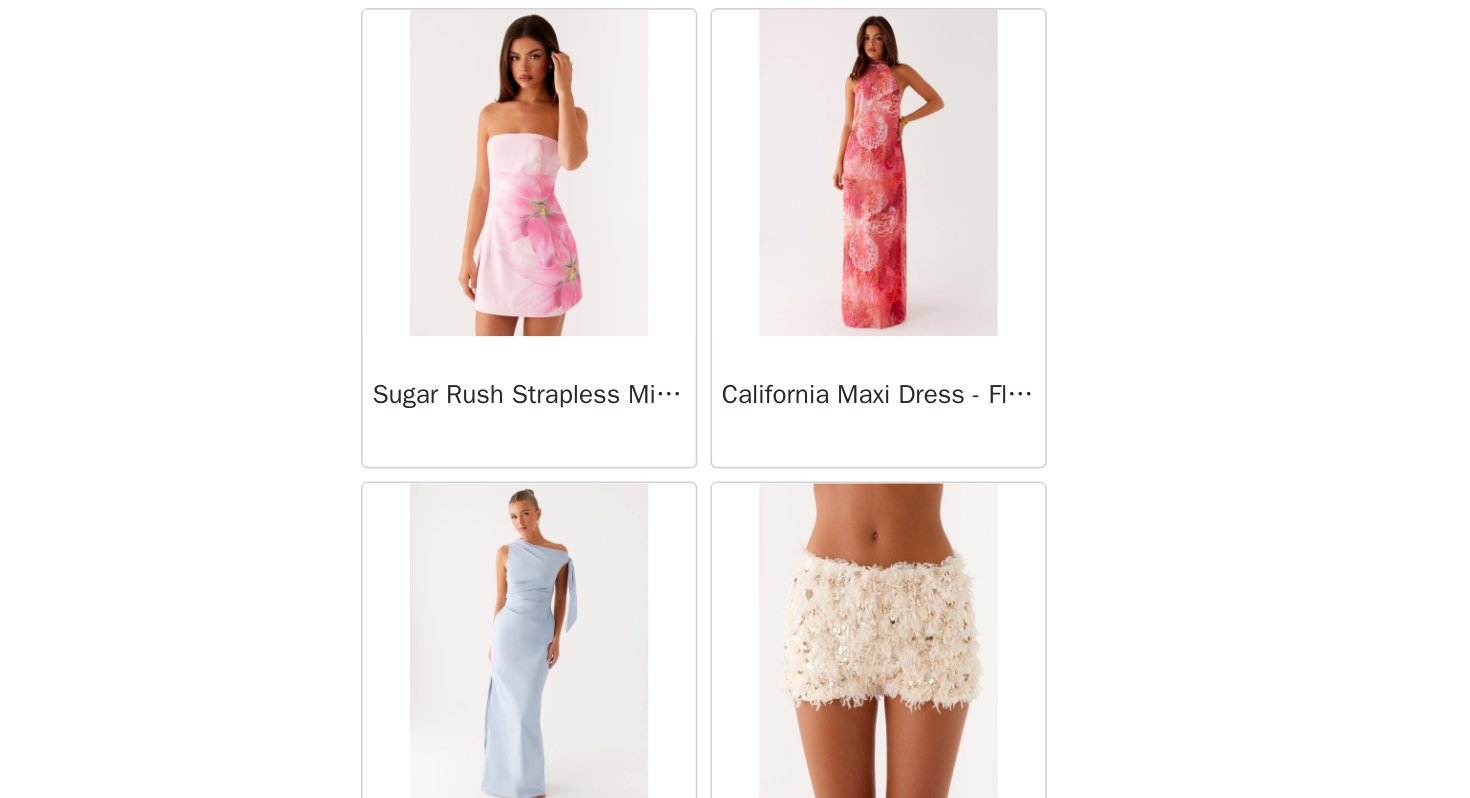 scroll, scrollTop: 0, scrollLeft: 0, axis: both 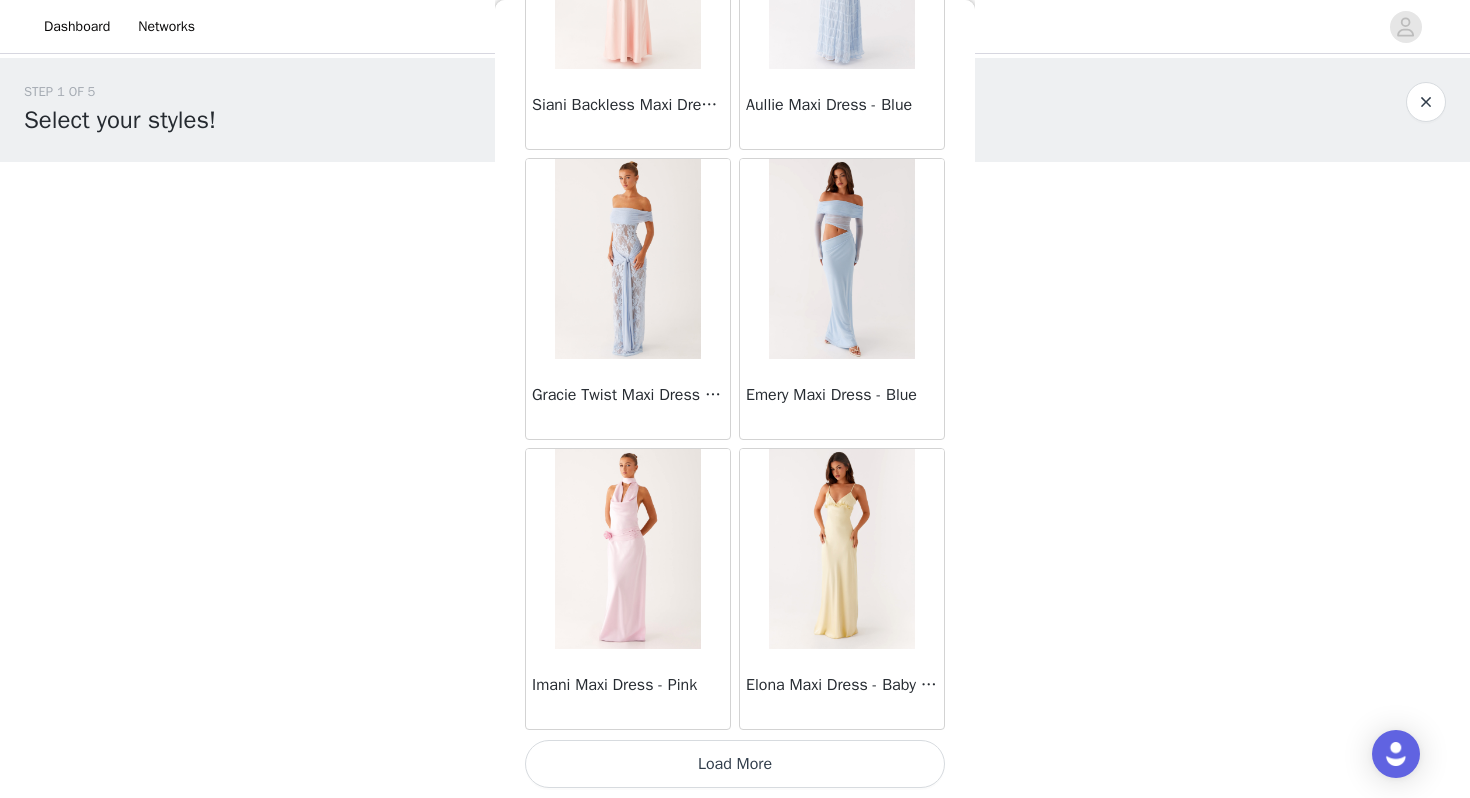 click on "Load More" at bounding box center [735, 764] 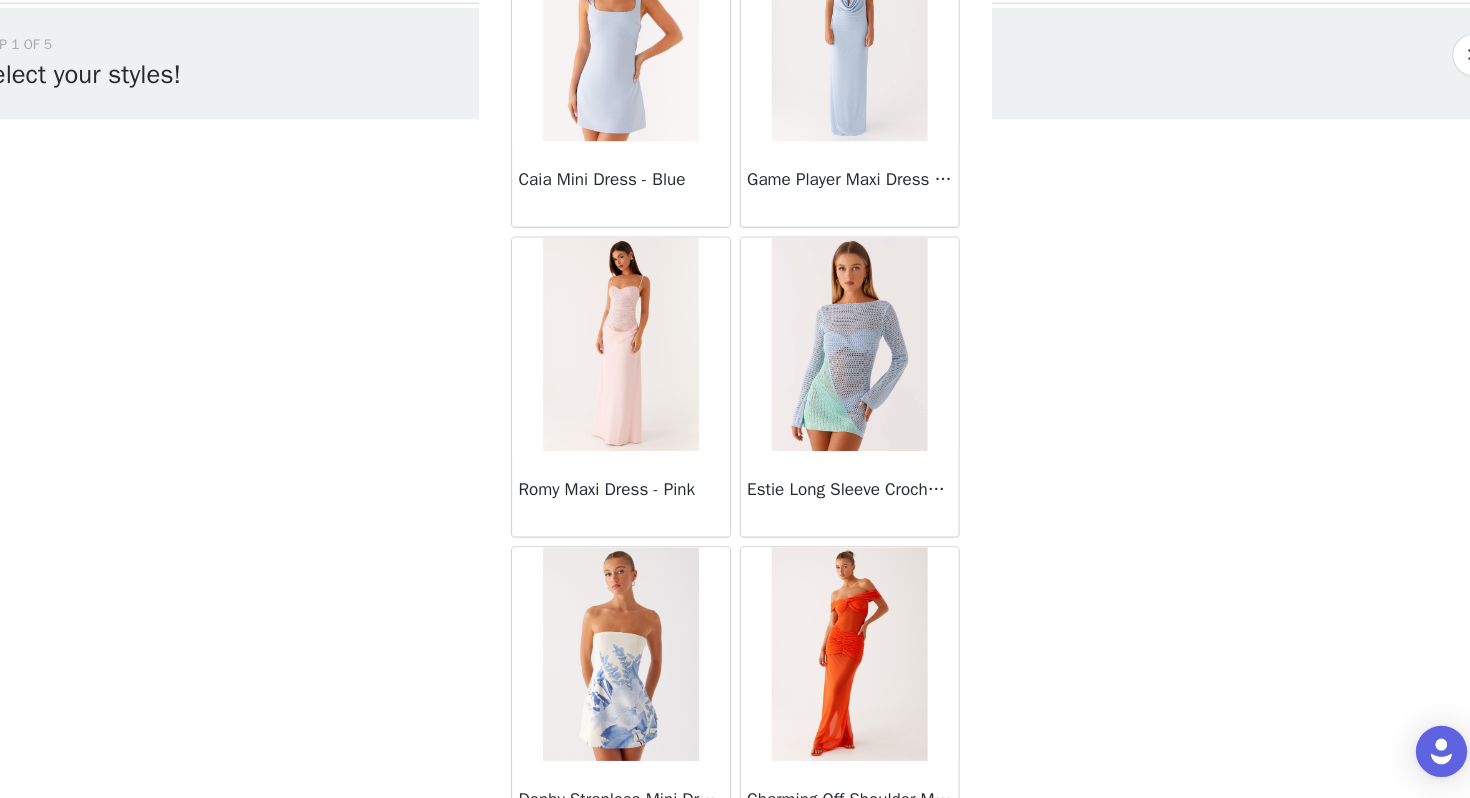 scroll, scrollTop: 33920, scrollLeft: 0, axis: vertical 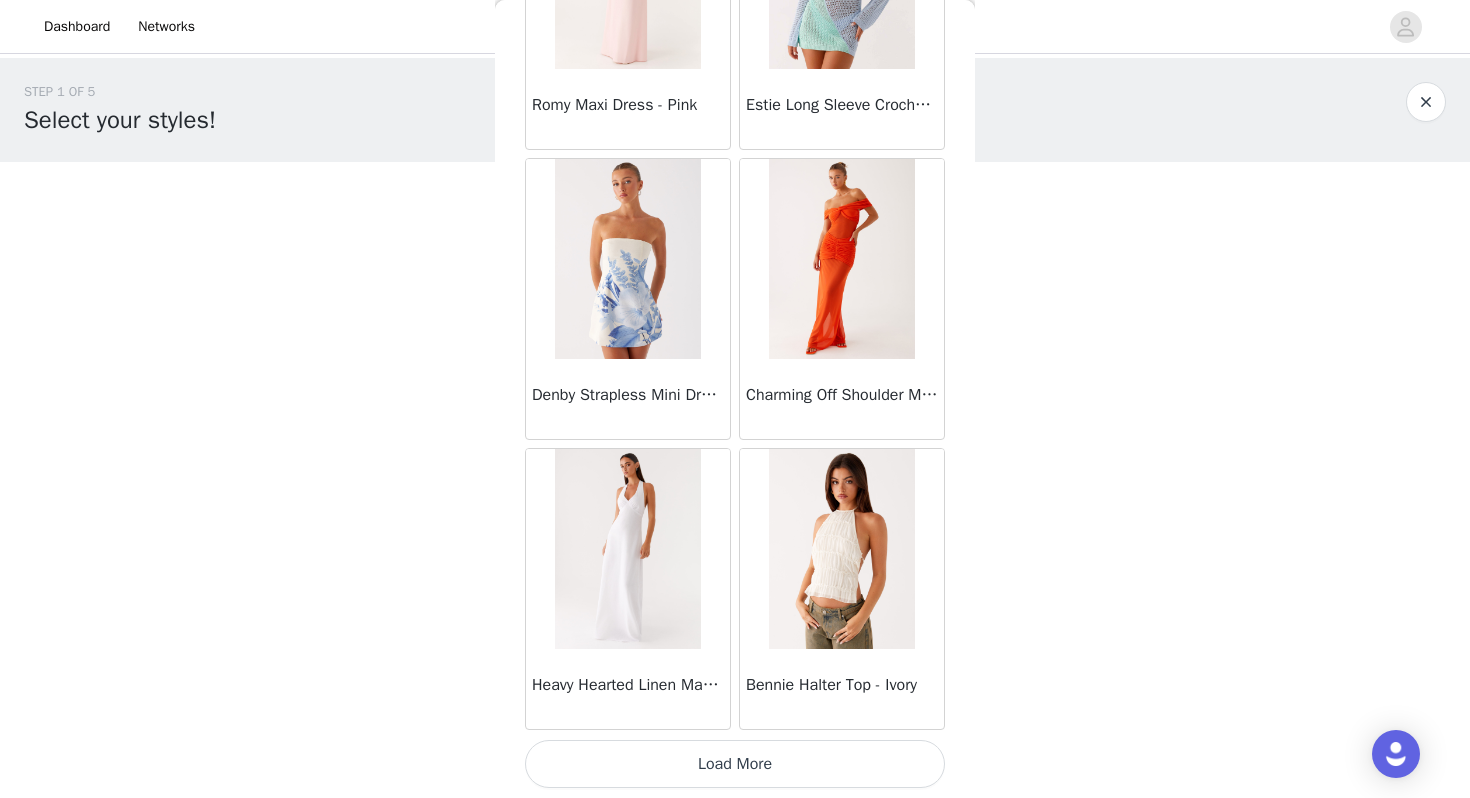 click on "Load More" at bounding box center (735, 764) 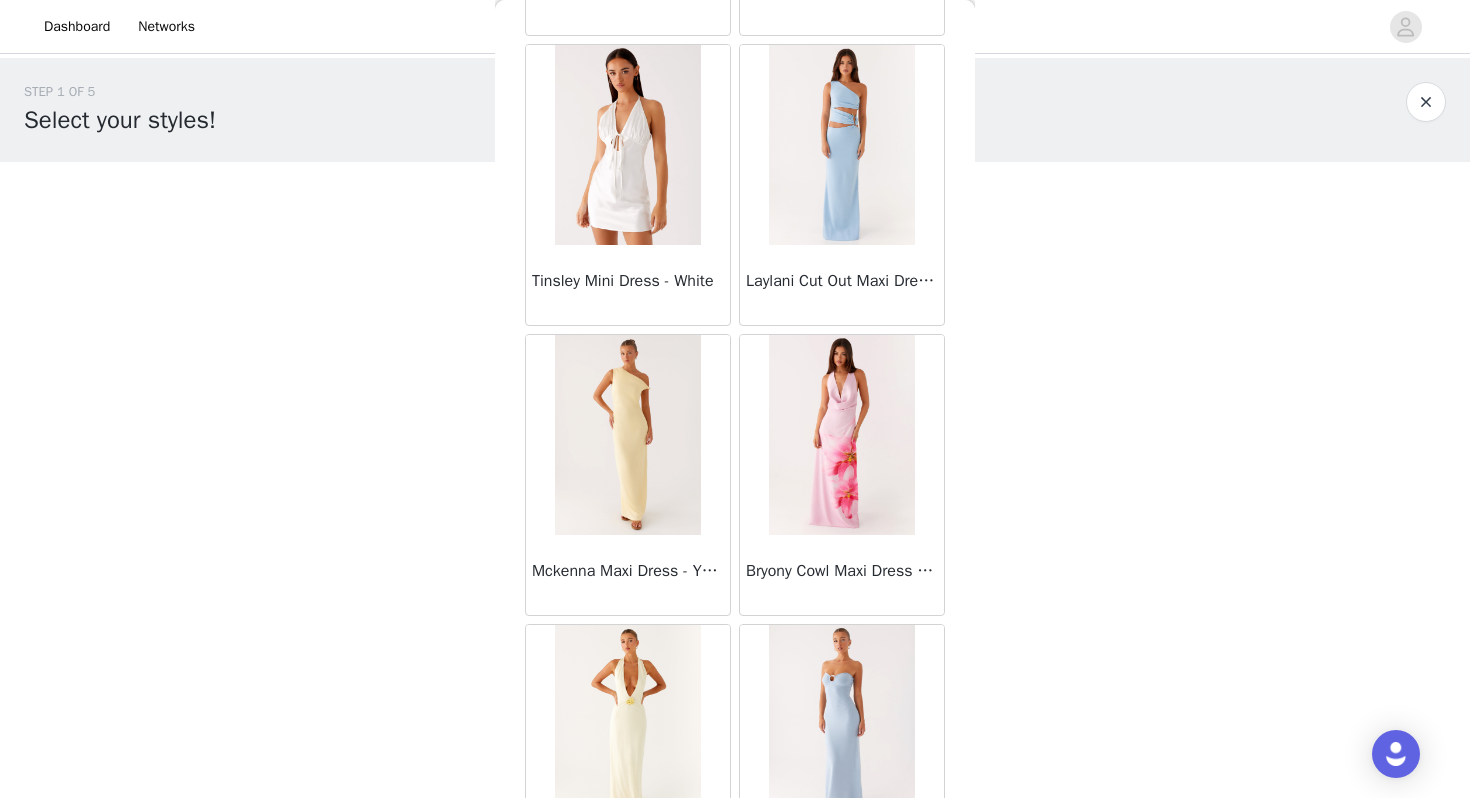 scroll, scrollTop: 35607, scrollLeft: 0, axis: vertical 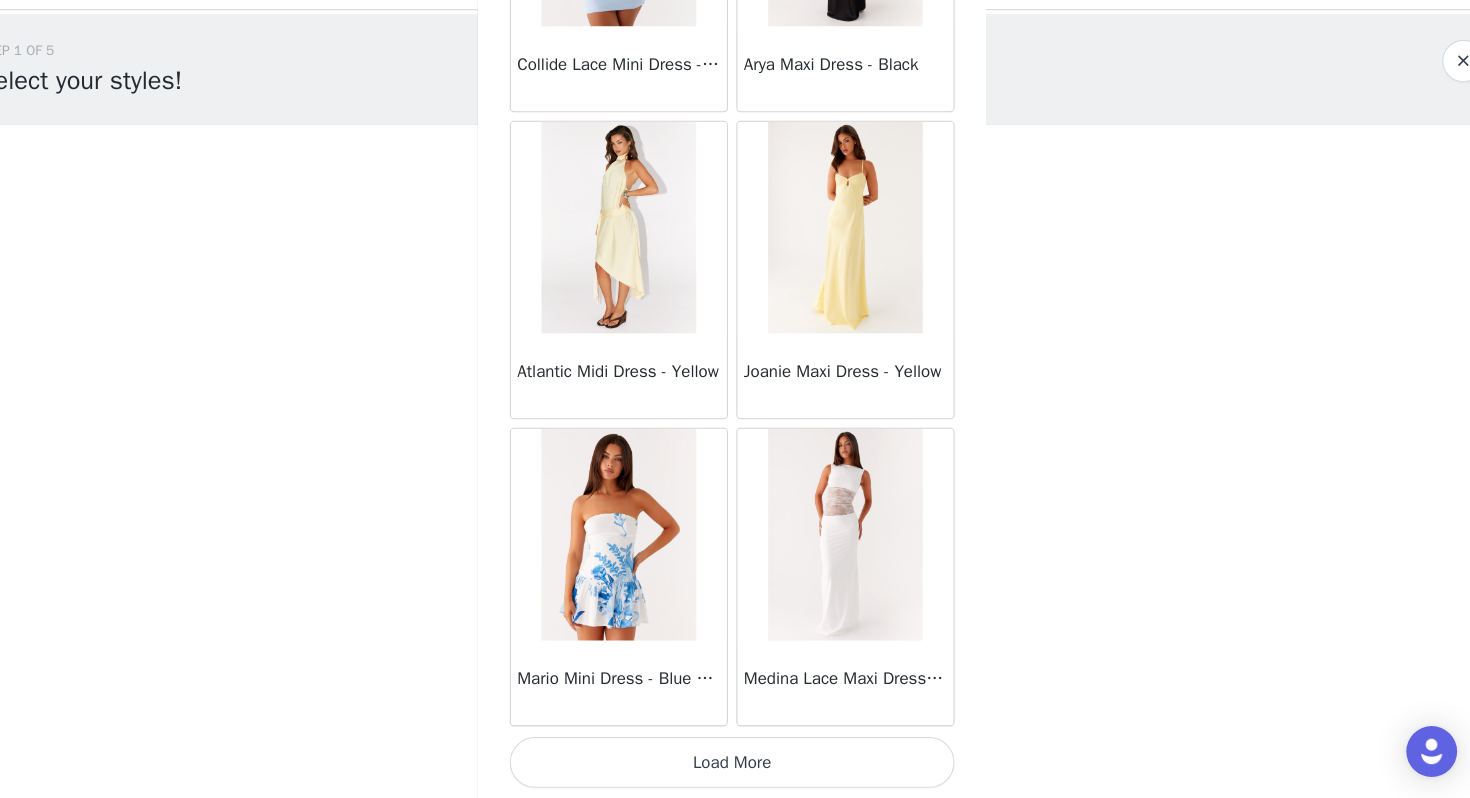 click on "Load More" at bounding box center [735, 764] 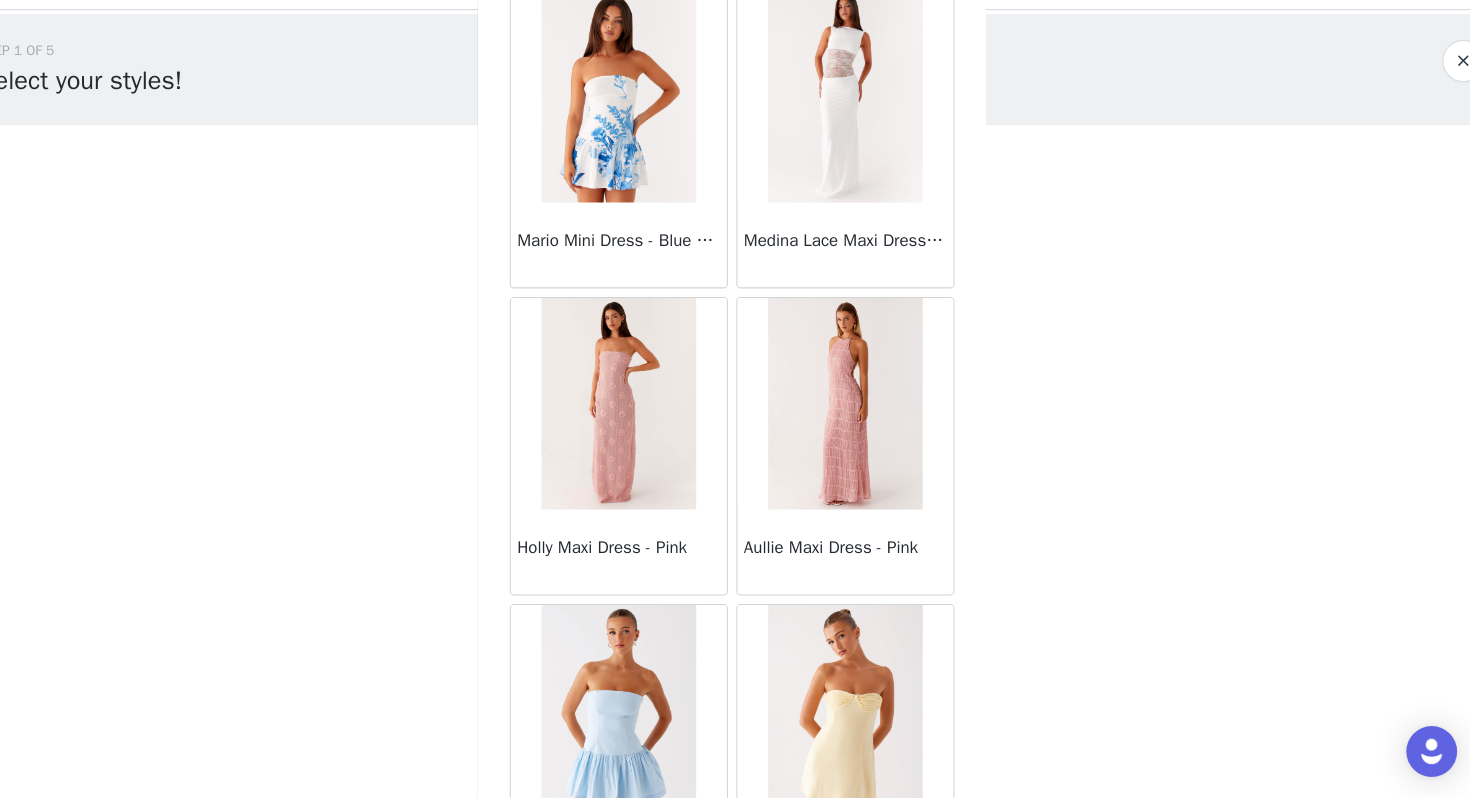 scroll, scrollTop: 37708, scrollLeft: 0, axis: vertical 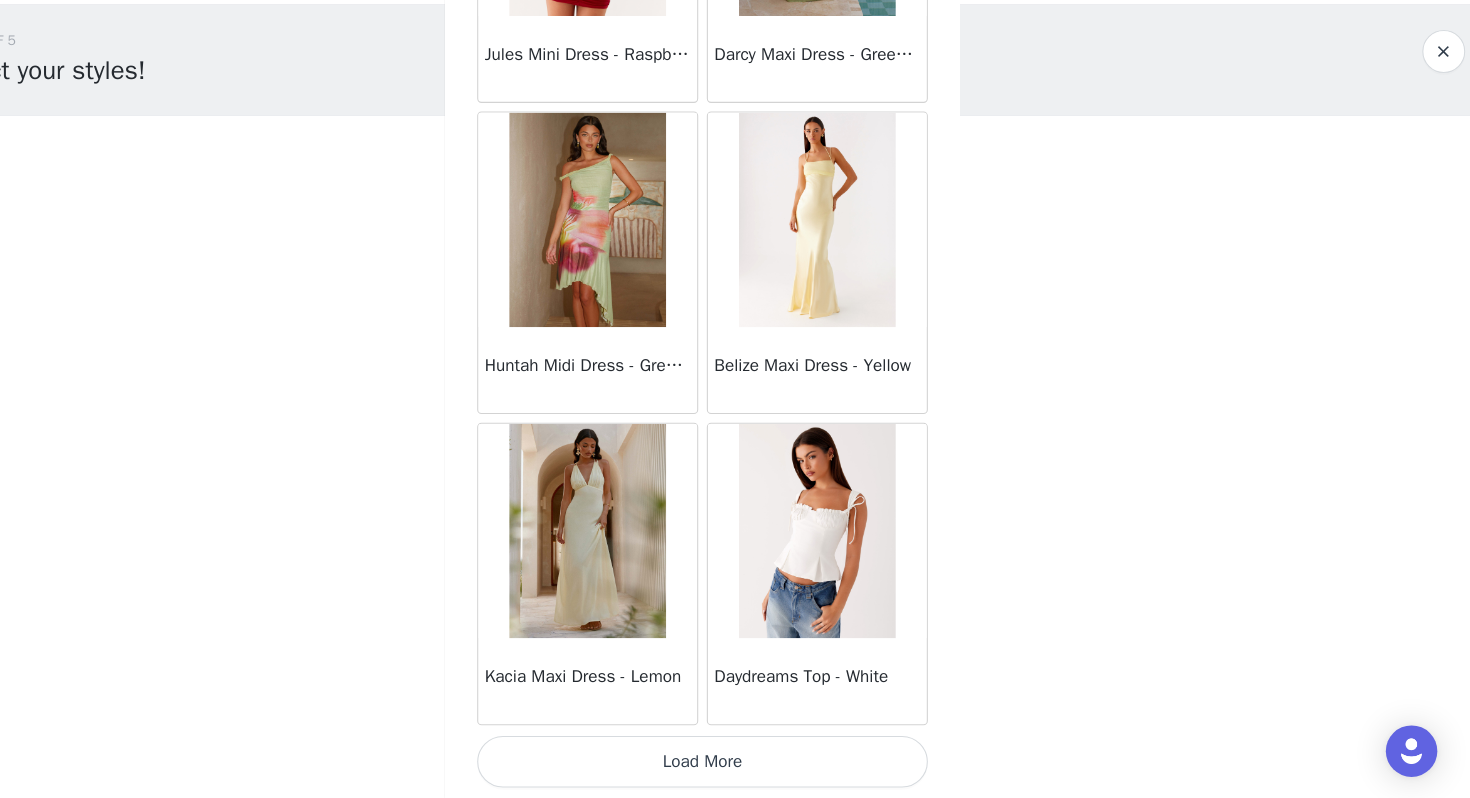 click on "Load More" at bounding box center [735, 764] 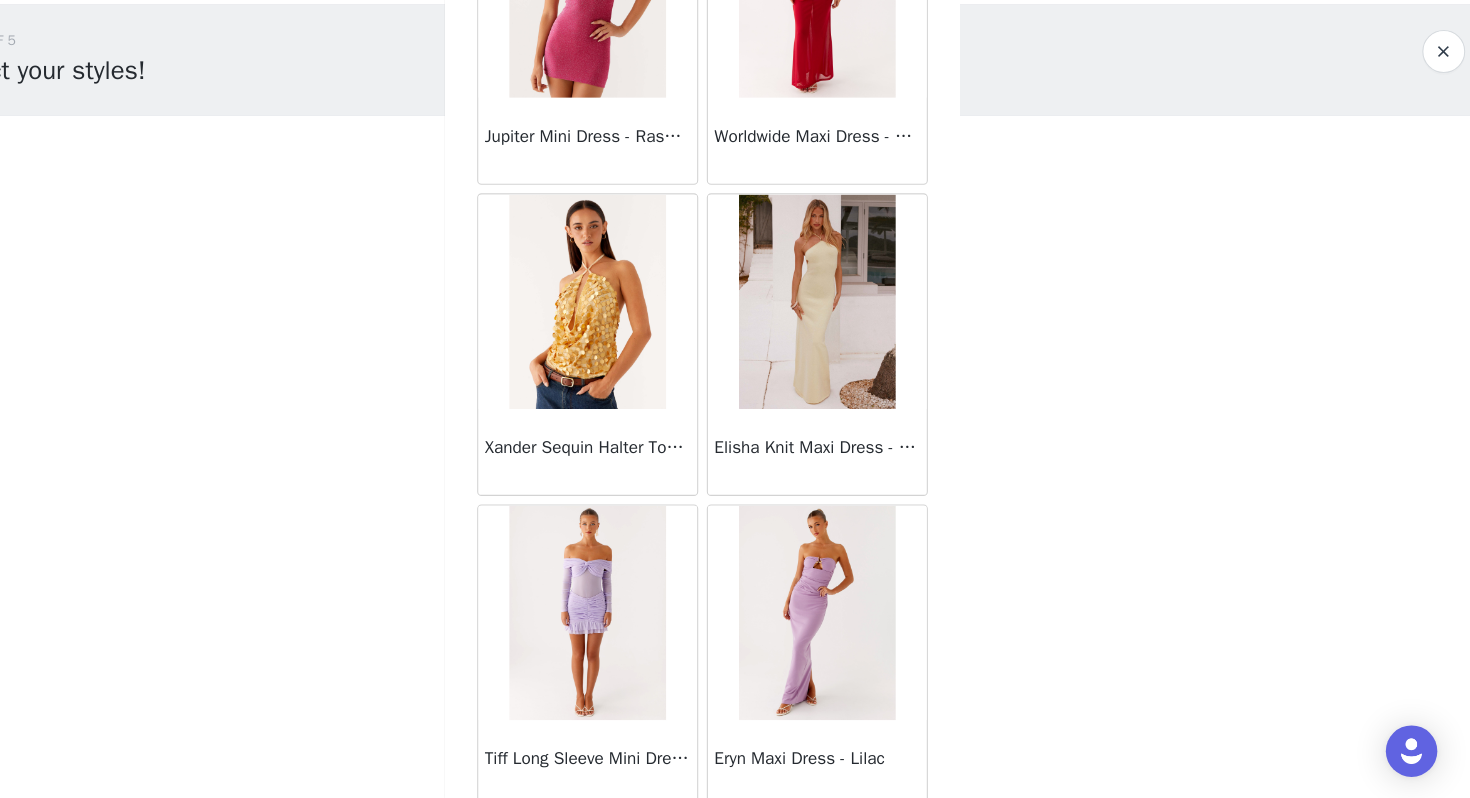 scroll, scrollTop: 42862, scrollLeft: 0, axis: vertical 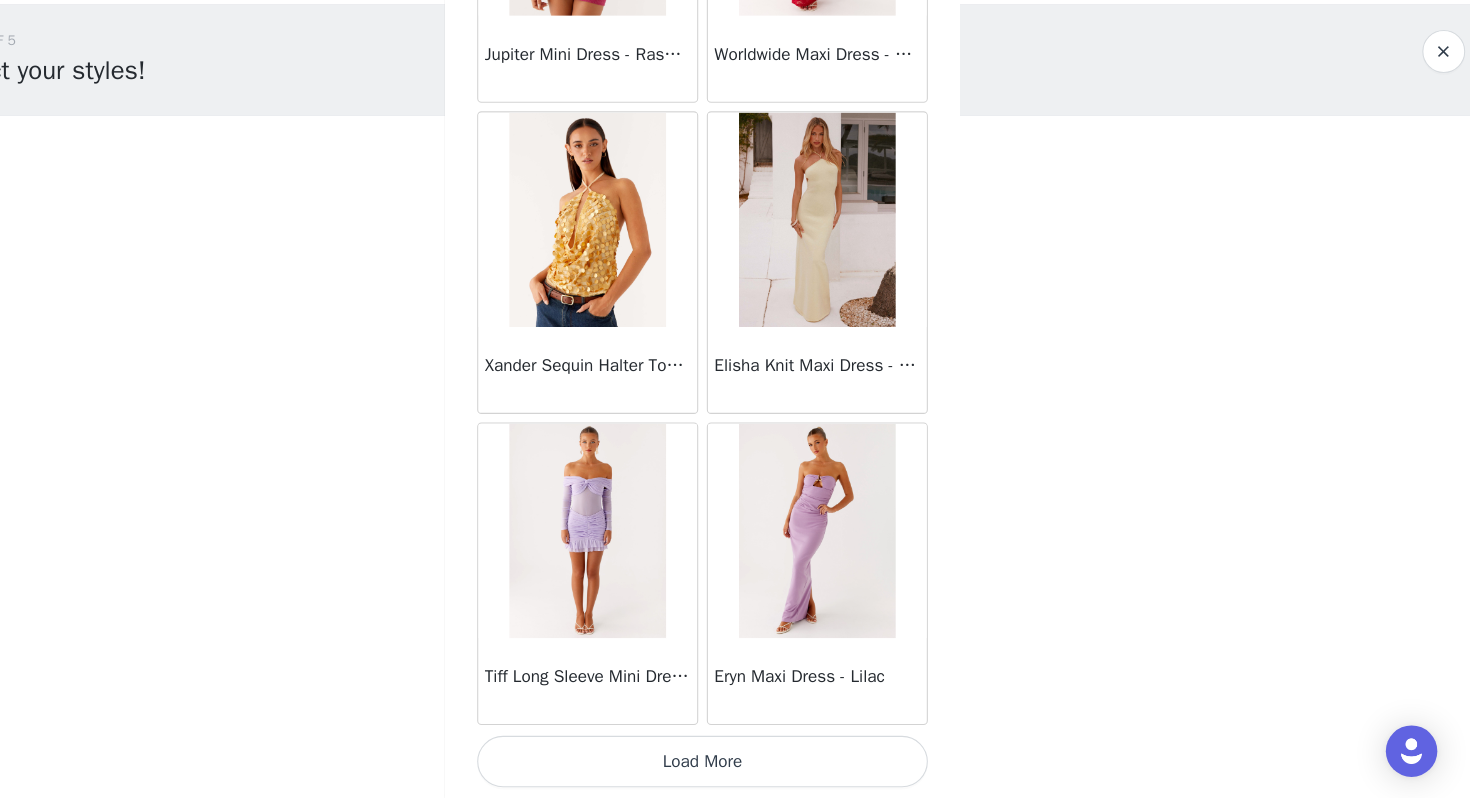 click on "Load More" at bounding box center [735, 764] 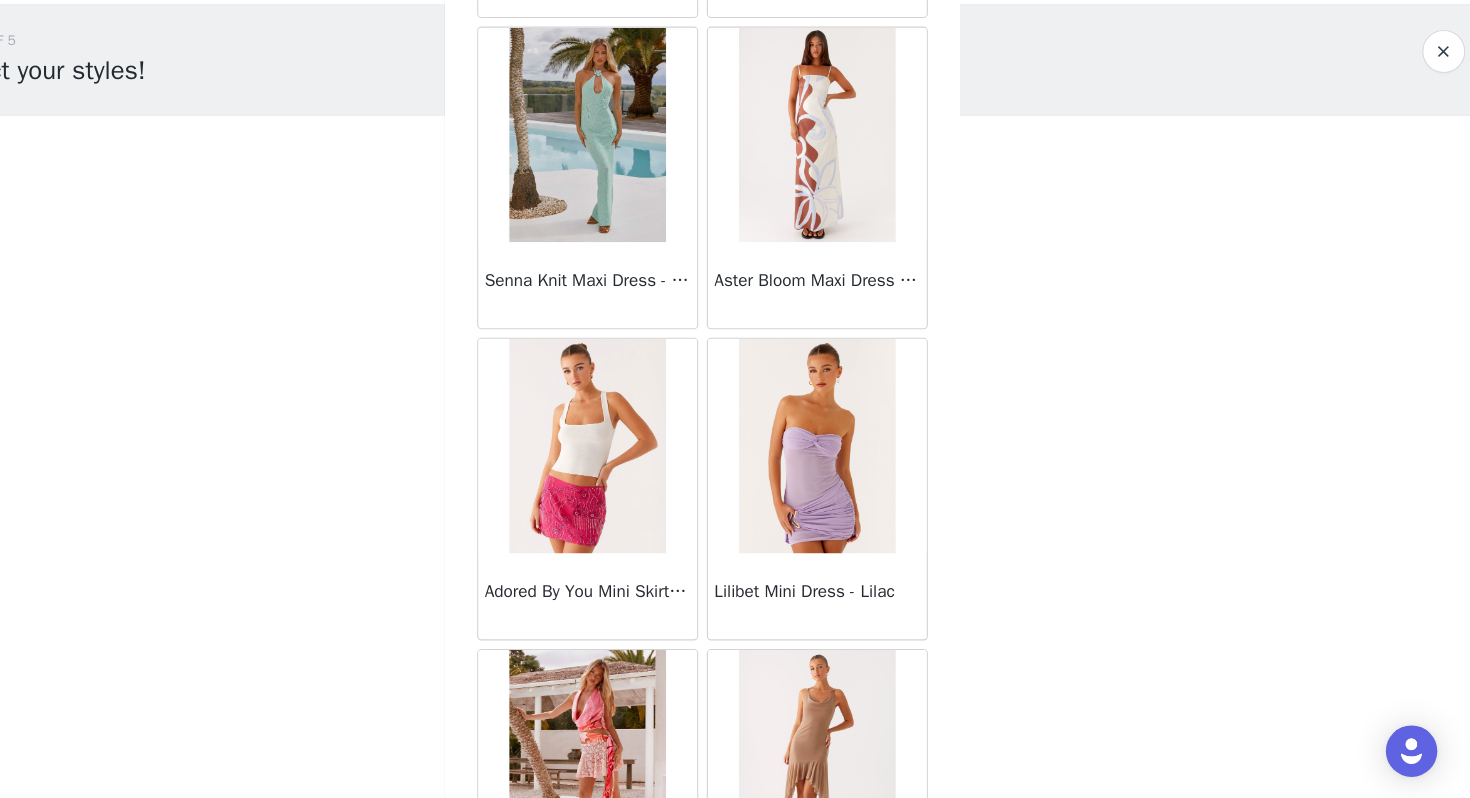 scroll, scrollTop: 45762, scrollLeft: 0, axis: vertical 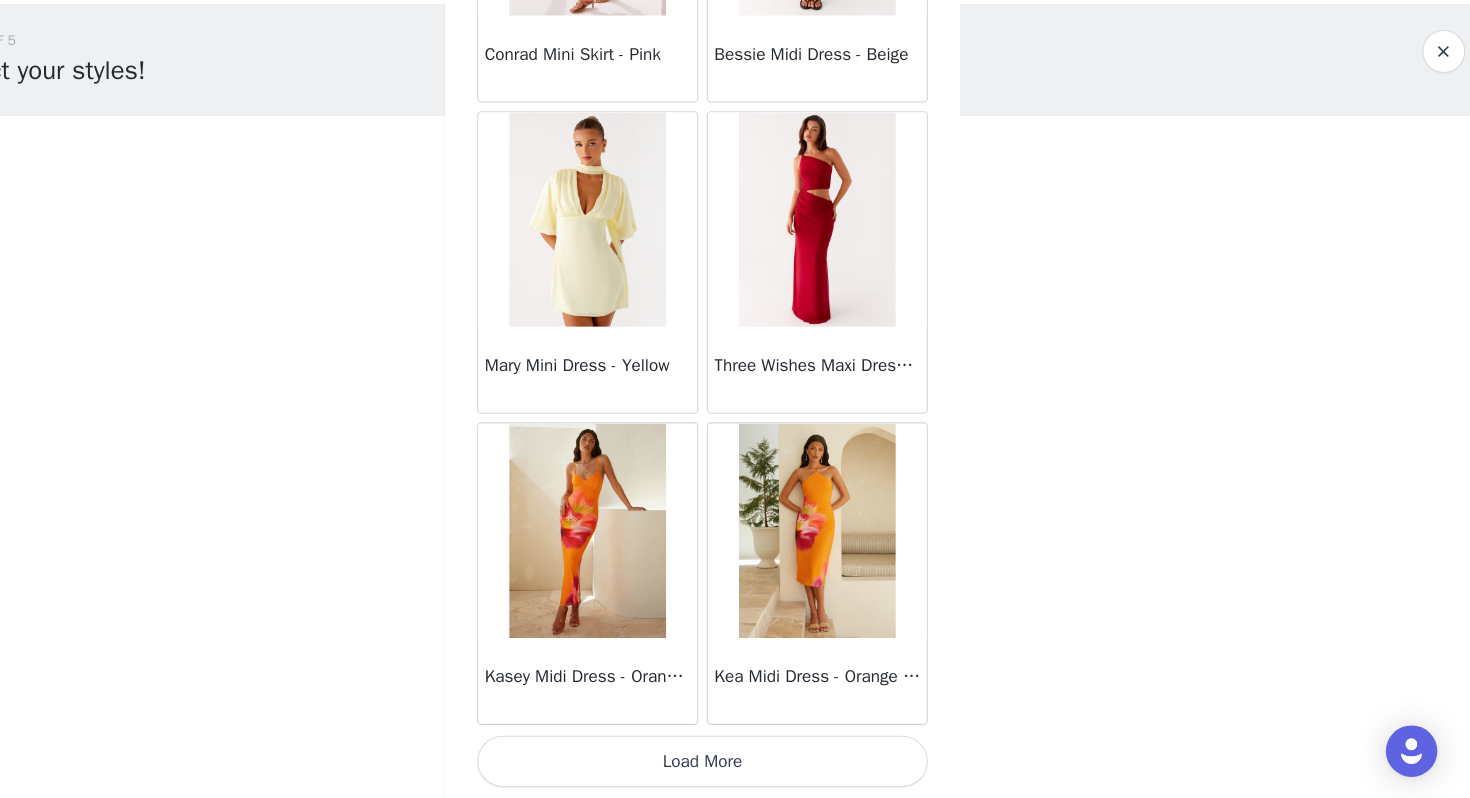 click on "Load More" at bounding box center (735, 764) 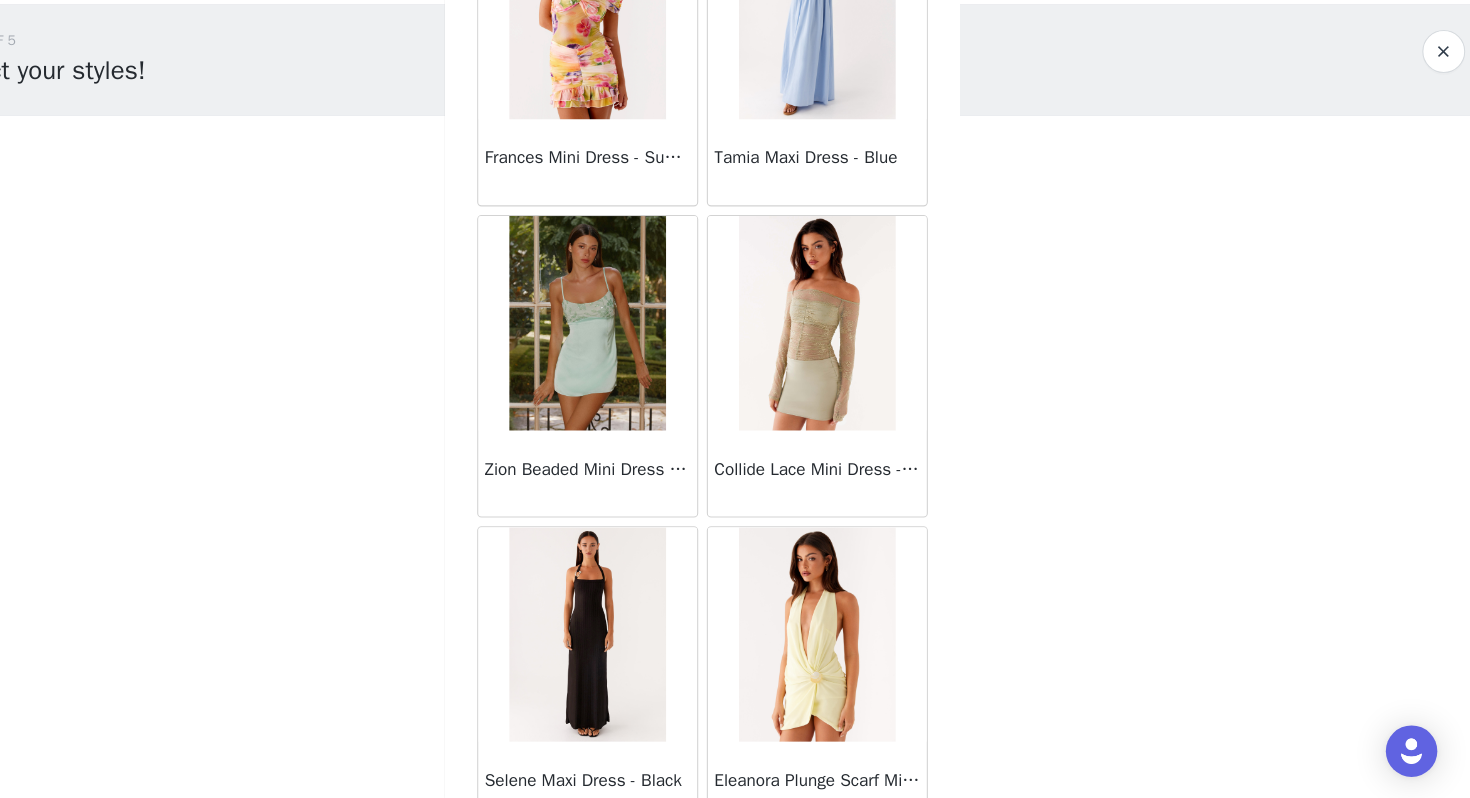 scroll, scrollTop: 48662, scrollLeft: 0, axis: vertical 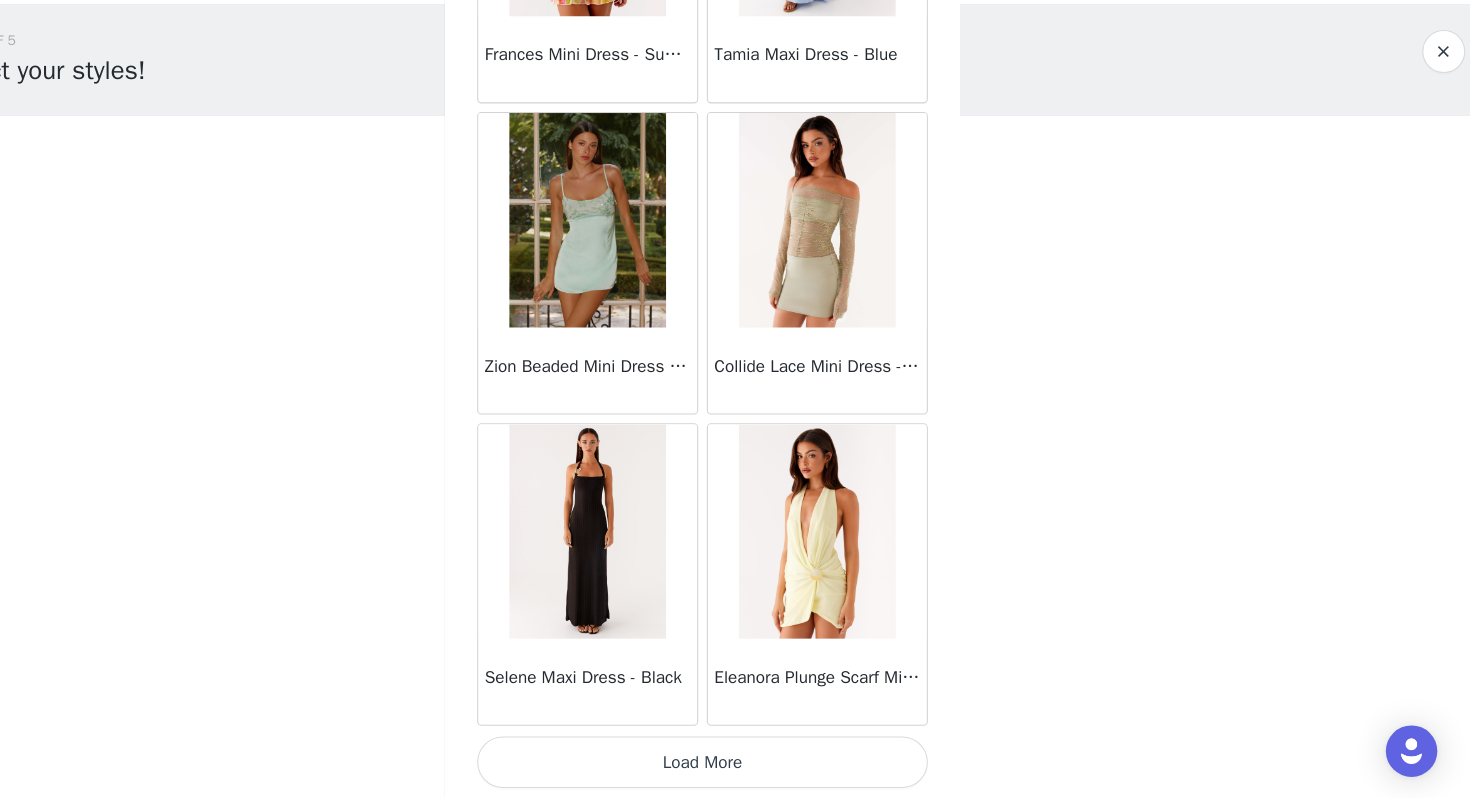 click on "Sweetpea Mini Dress - Yellow       Manifest Mini Dress - Amber       Raquel Off Shoulder Long Sleeve Top - Pink       Julianna Linen Mini Dress - Black       Radiate Halterneck Top - Pink       Arden Mesh Mini Dress - White       Cheryl Bustier Halter Top - Cherry Red       Under The Pagoda Maxi Dress - Deep Red Floral       Sweetest Pie T-Shirt - Black Gingham       That Girl Maxi Dress - Pink       Peppermayo Exclusive Heavy Hearted Mini - Black       Songbird Maxi Dress - Blue Black Floral       Viviana Mini Dress - Lavender       Eden Strapless Maxi Dress - Navy       Claudie Mesh Top - White Pink Lilly       Nia Micro Short - Black       Luciana Crochet Halterneck Mini Dress - Pink       Happy Hour Mini Dress - Yellow       Aullie Maxi Dress - Ivory       Bella Lou Tube Top - Blue       Odette Satin Mini Dress - Blue       Talk About Us Maxi Dress - Blue       Odette Satin Mini Dress - Lilac       Bellamy Top - Red Gingham       Field Of Dreams Maxi Dress - Blue Black Floral" at bounding box center (735, -23884) 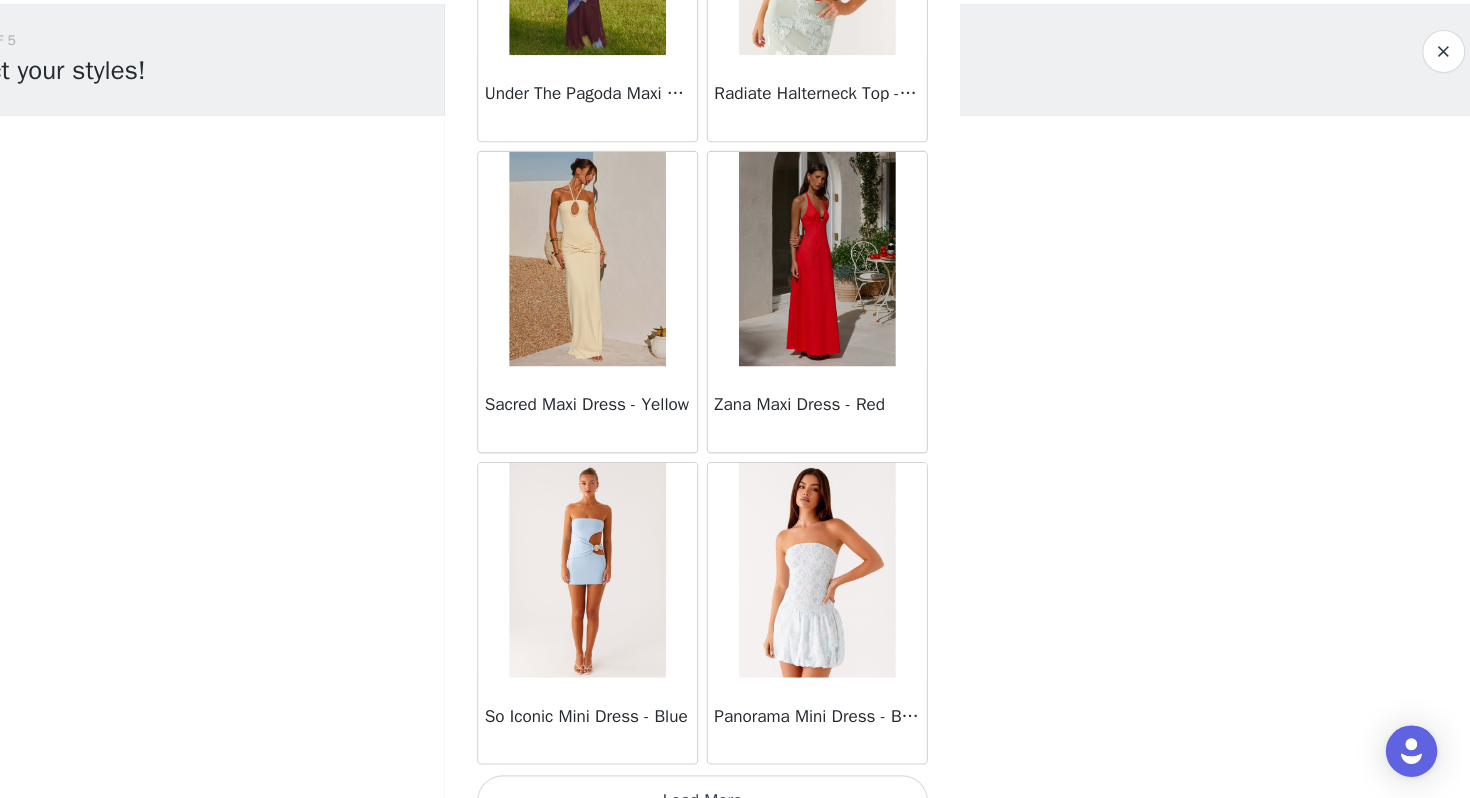 scroll, scrollTop: 51562, scrollLeft: 0, axis: vertical 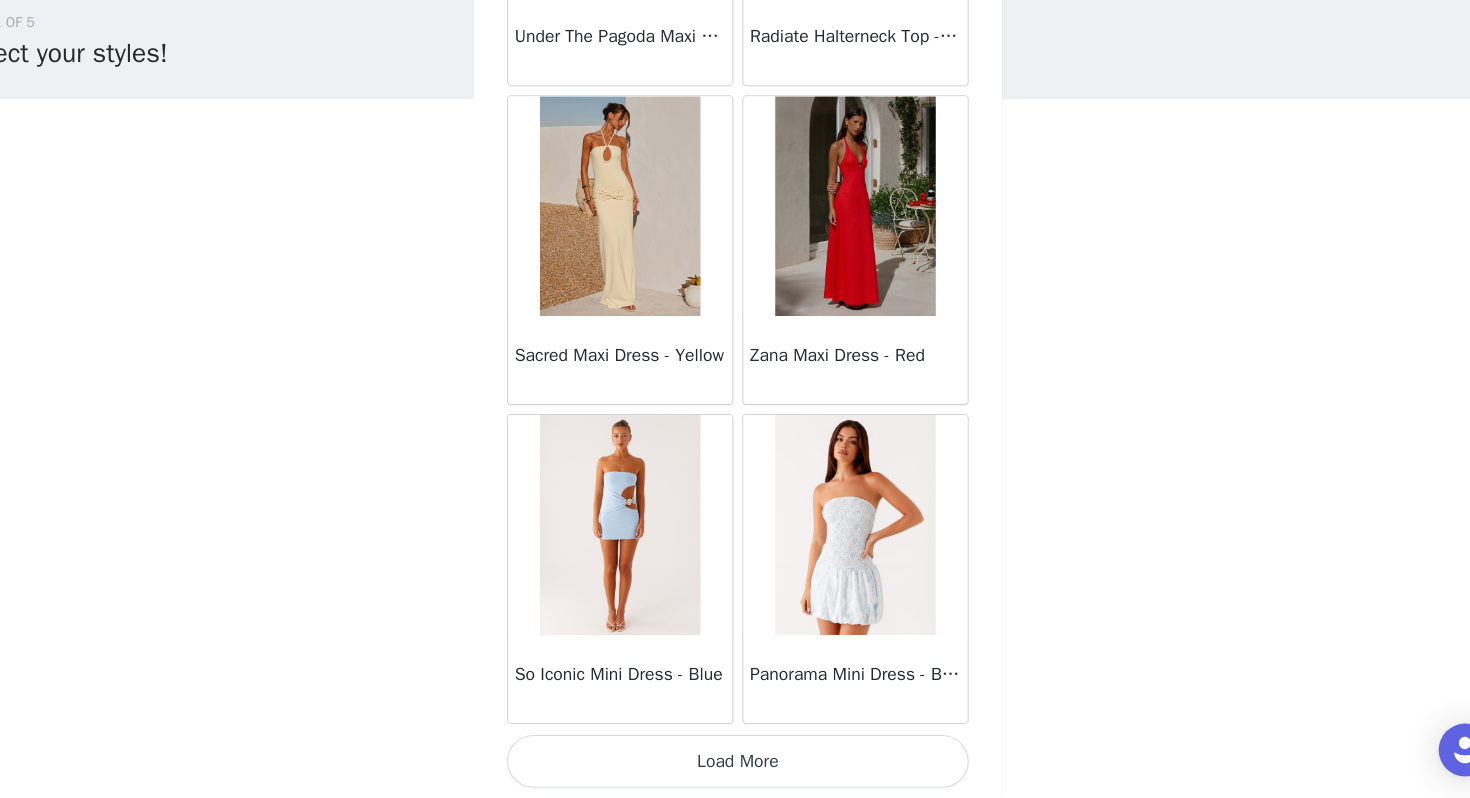 click on "Load More" at bounding box center [735, 764] 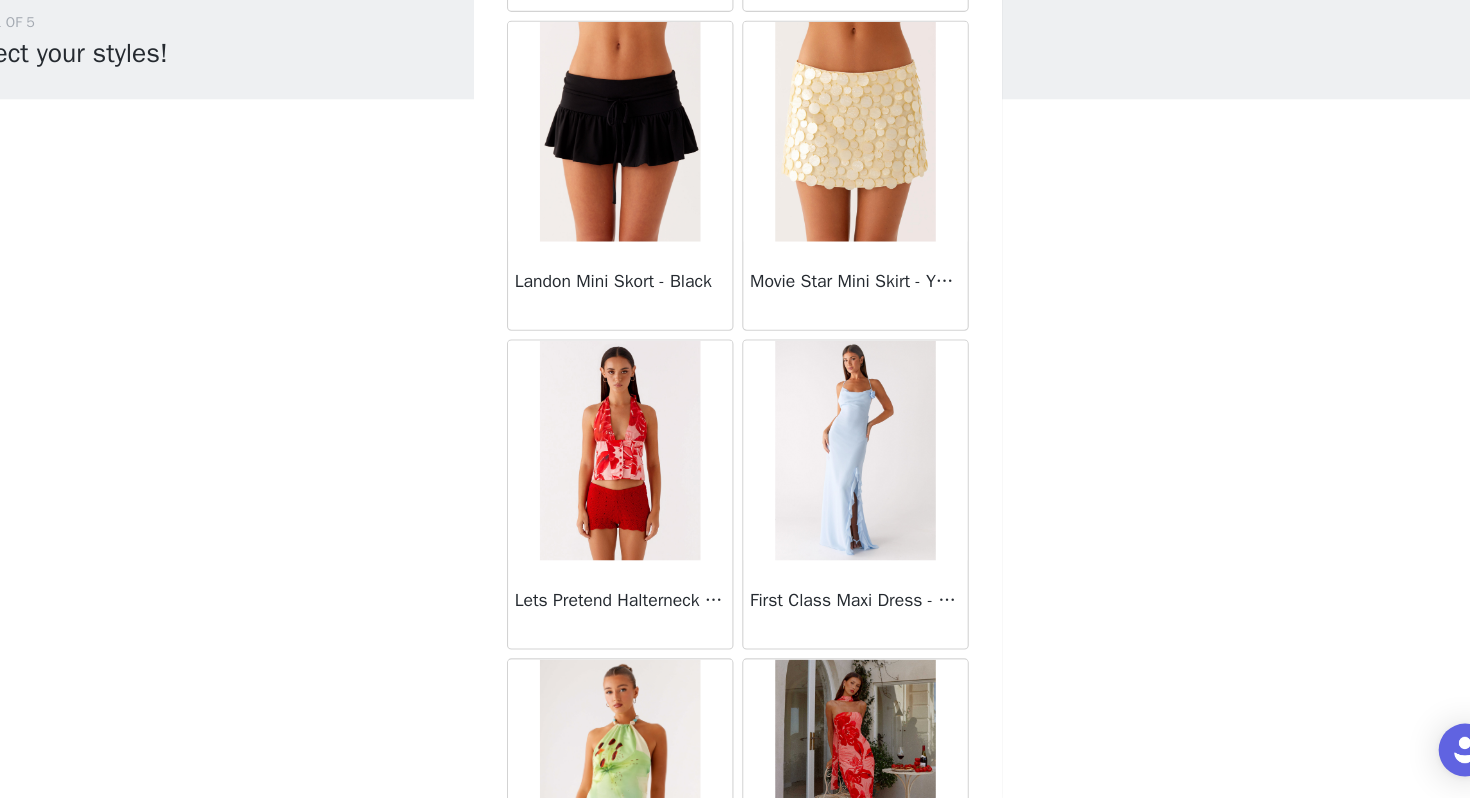 scroll, scrollTop: 52499, scrollLeft: 0, axis: vertical 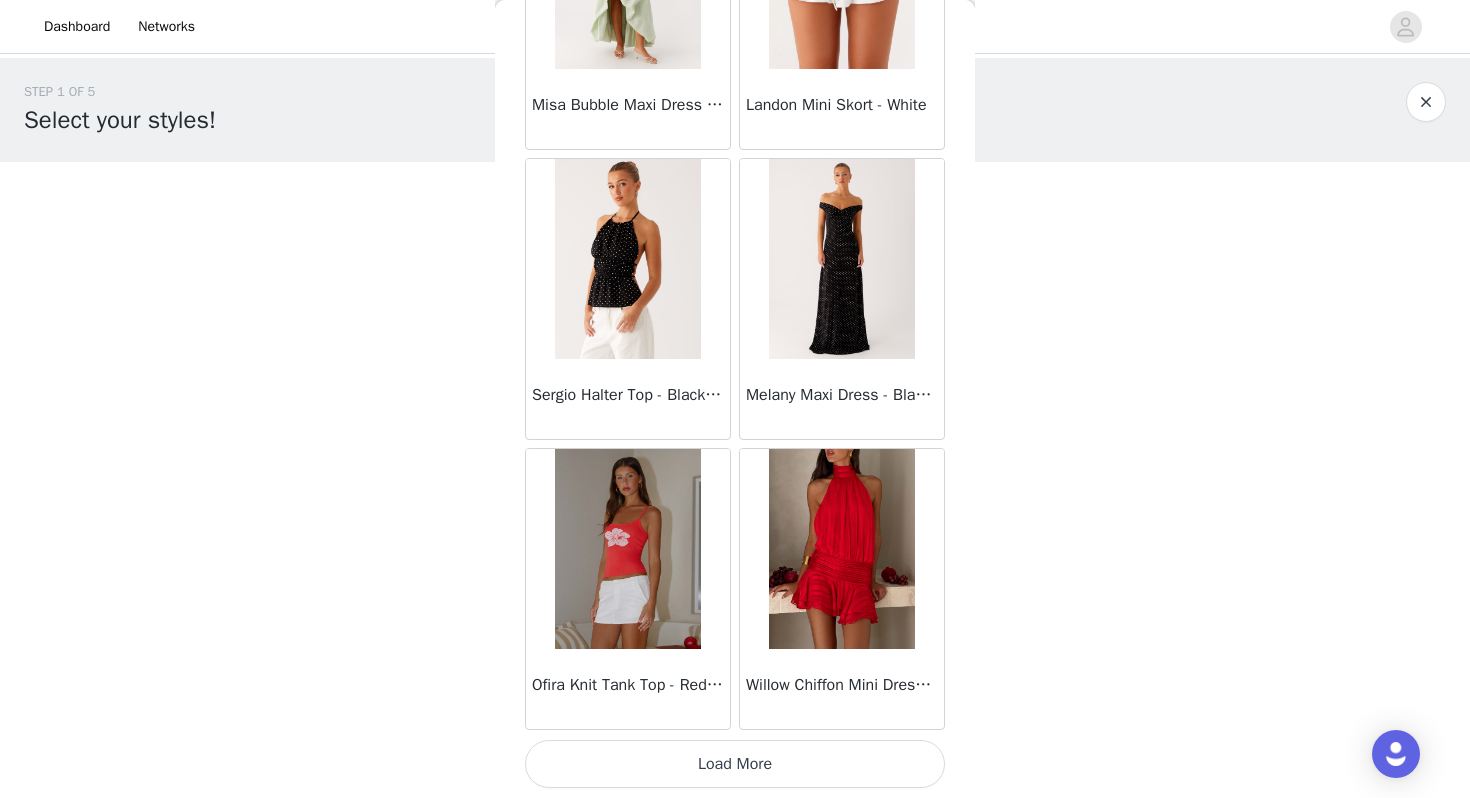 click on "Load More" at bounding box center [735, 764] 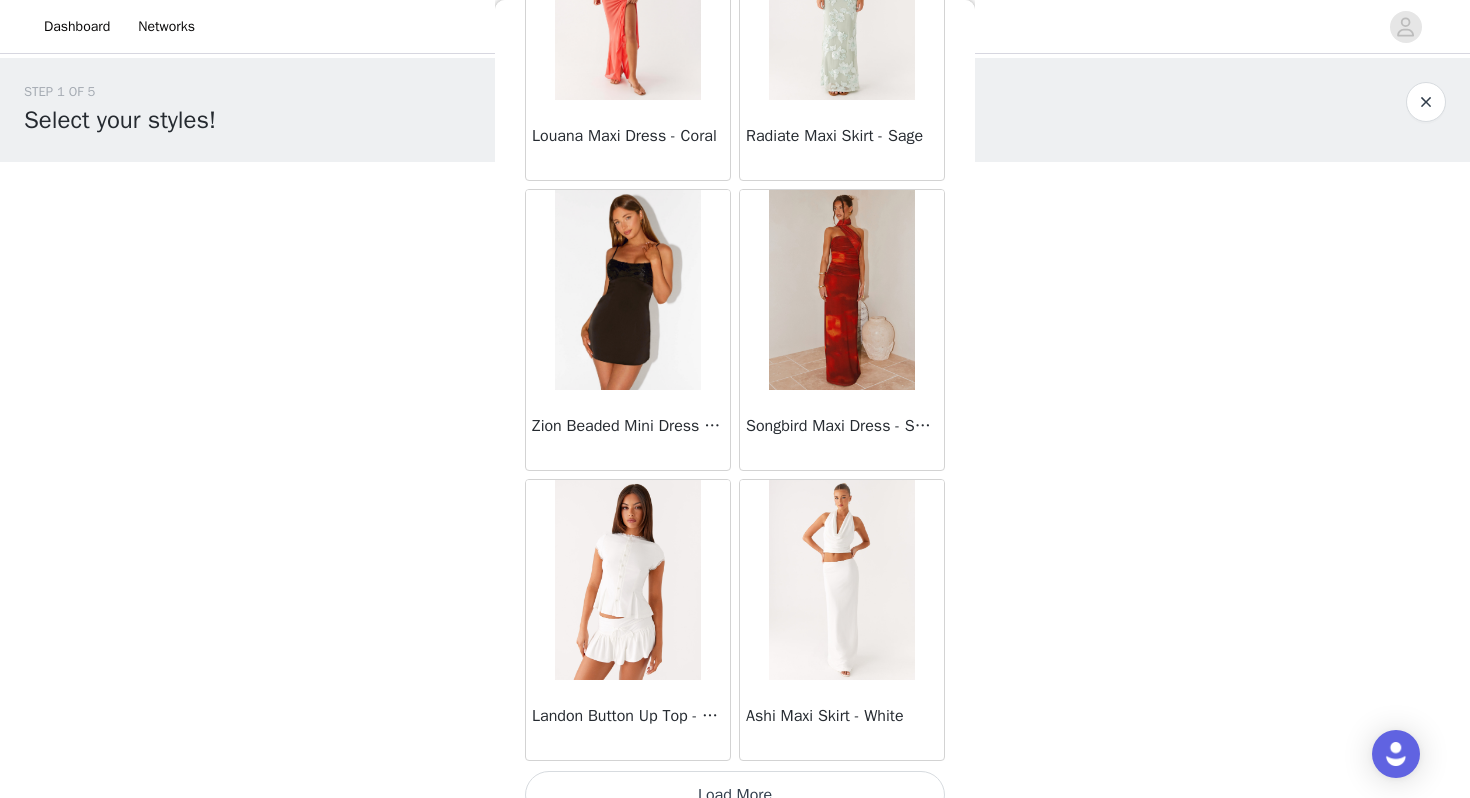 scroll, scrollTop: 57362, scrollLeft: 0, axis: vertical 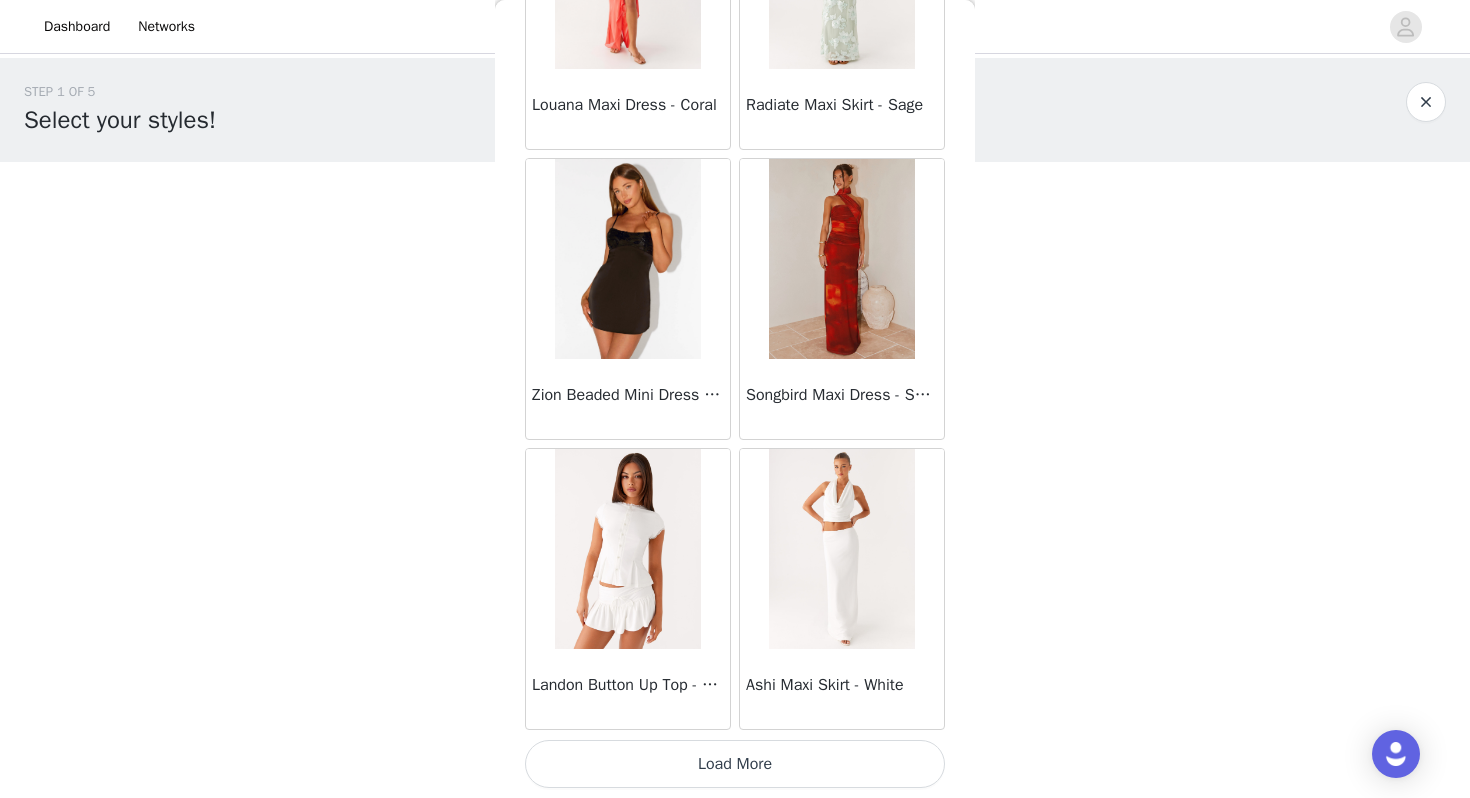 click on "Load More" at bounding box center (735, 764) 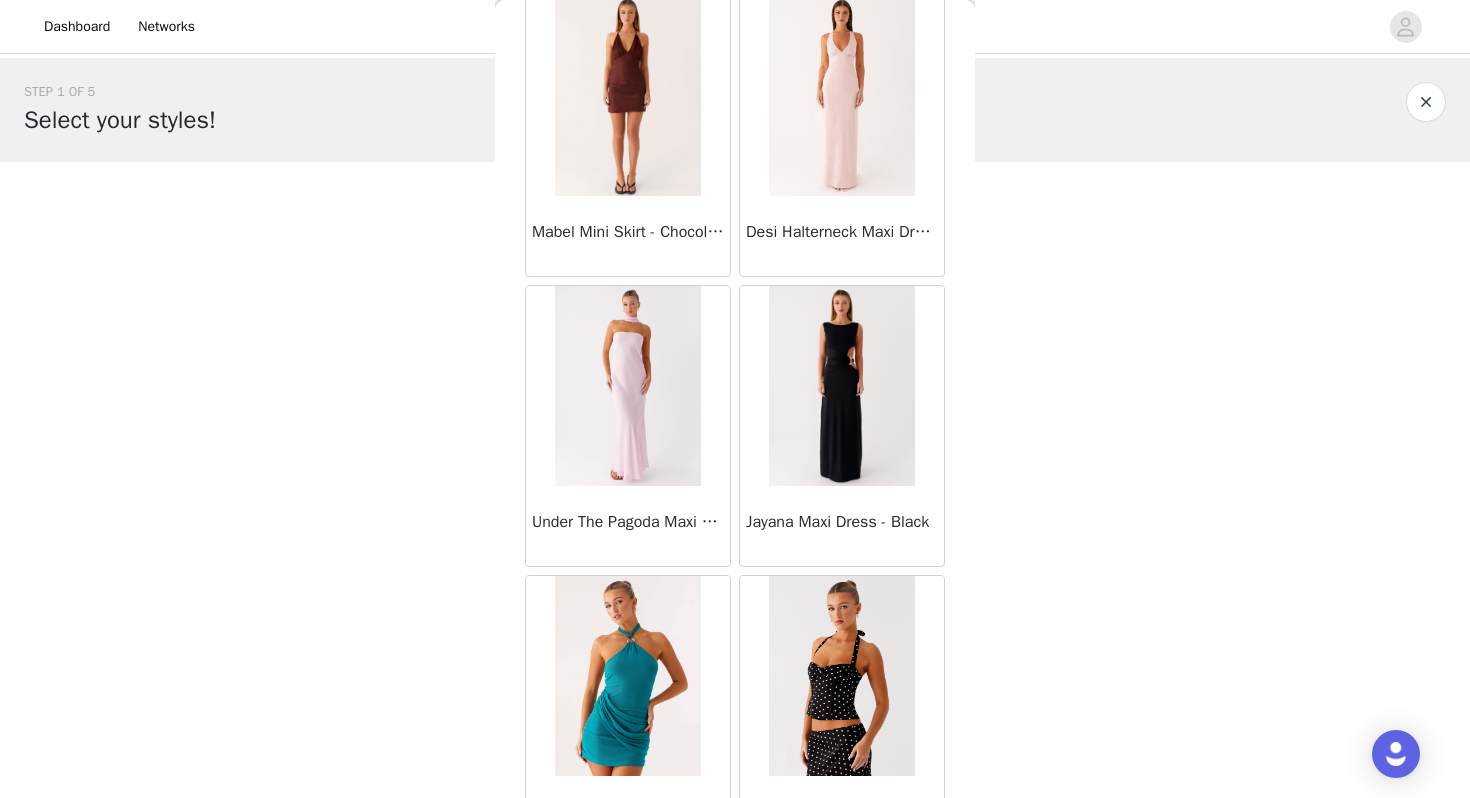 scroll, scrollTop: 60262, scrollLeft: 0, axis: vertical 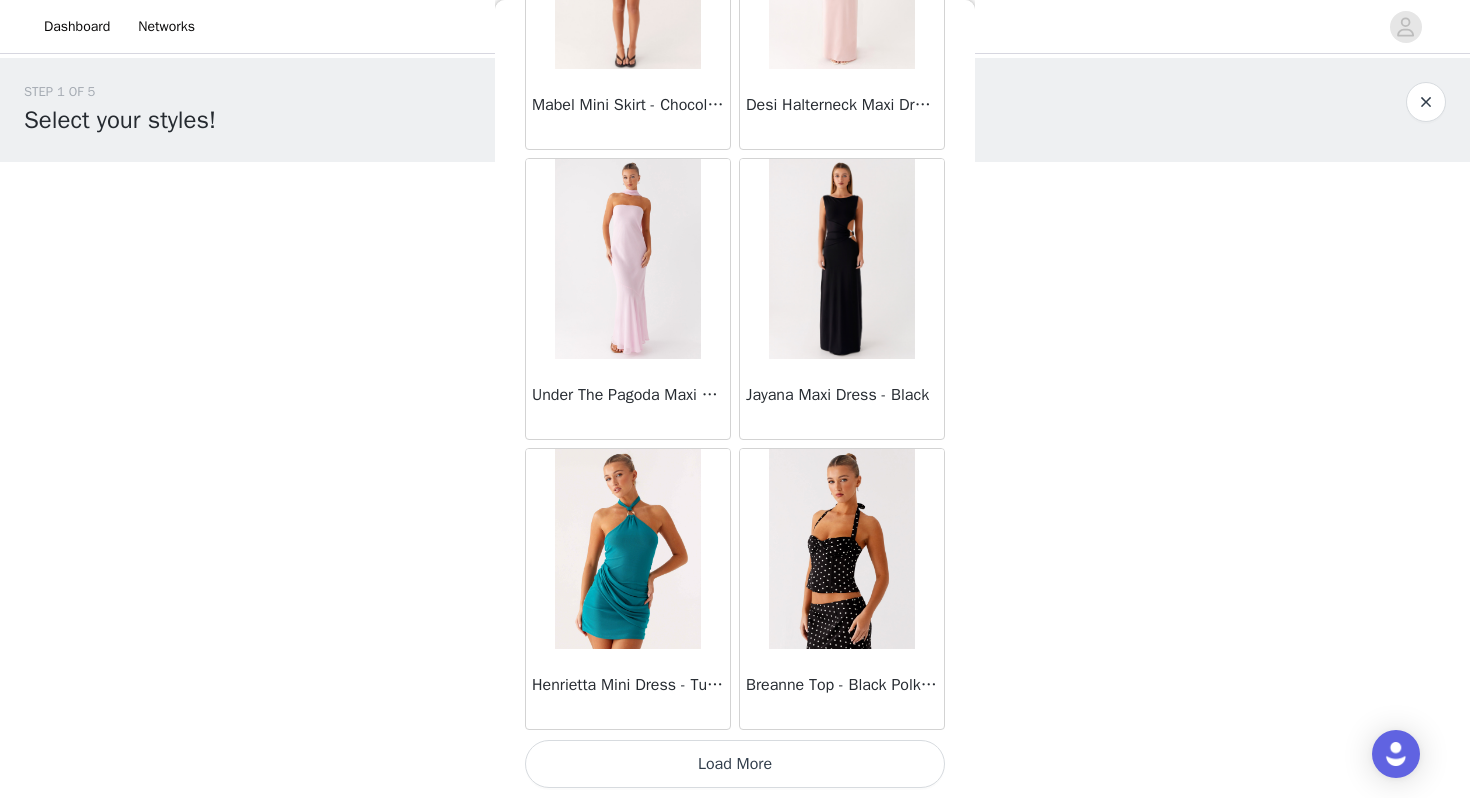 click on "Load More" at bounding box center [735, 764] 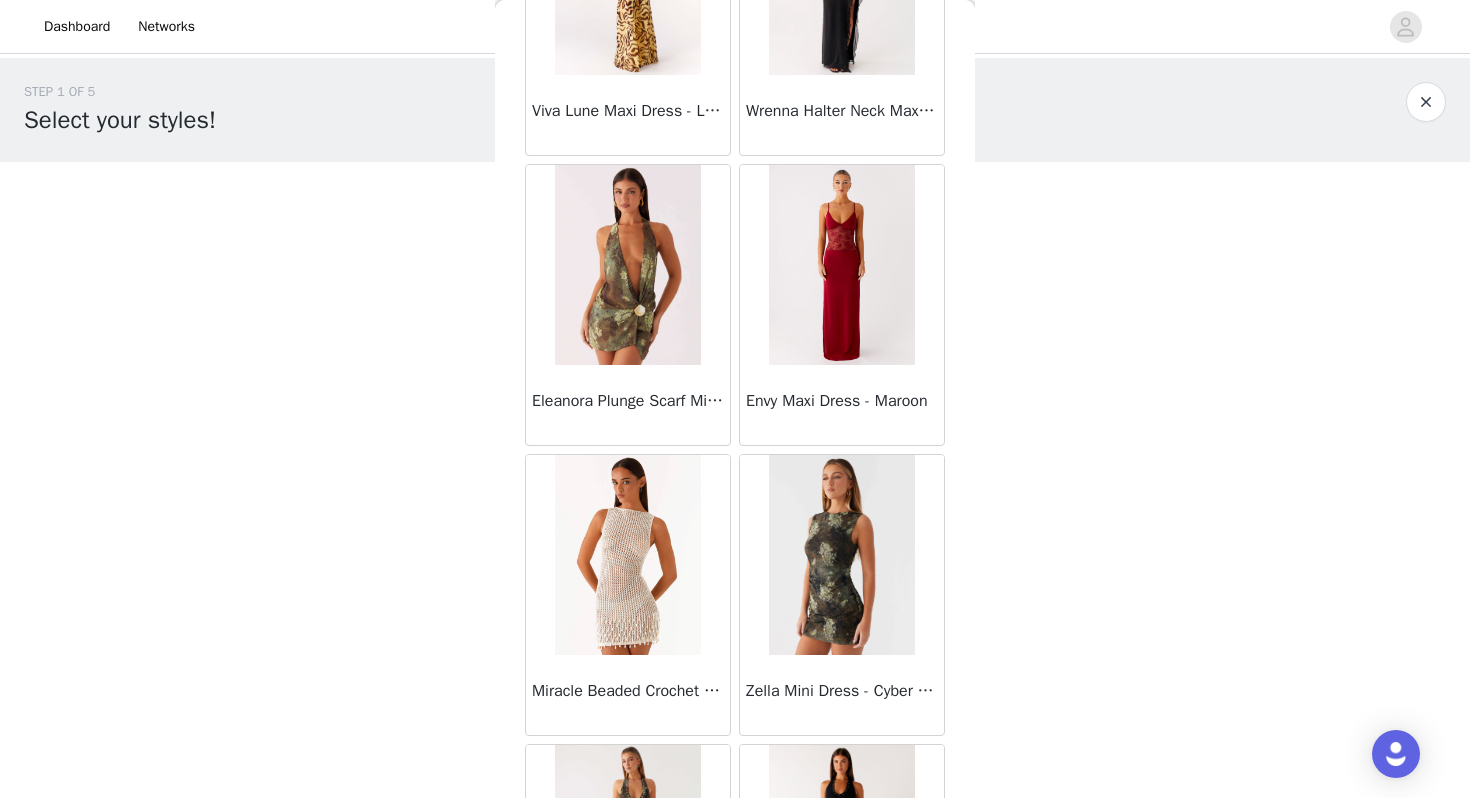 scroll, scrollTop: 63162, scrollLeft: 0, axis: vertical 